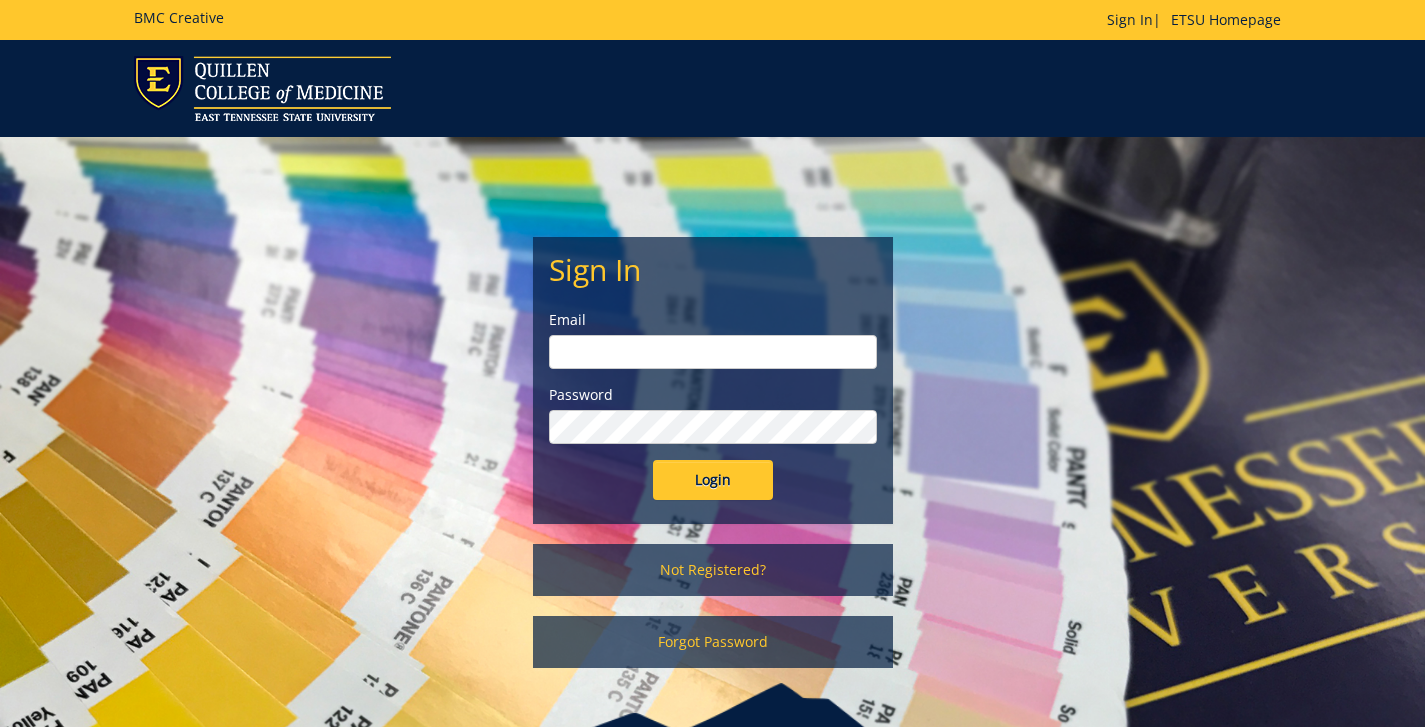 scroll, scrollTop: 0, scrollLeft: 0, axis: both 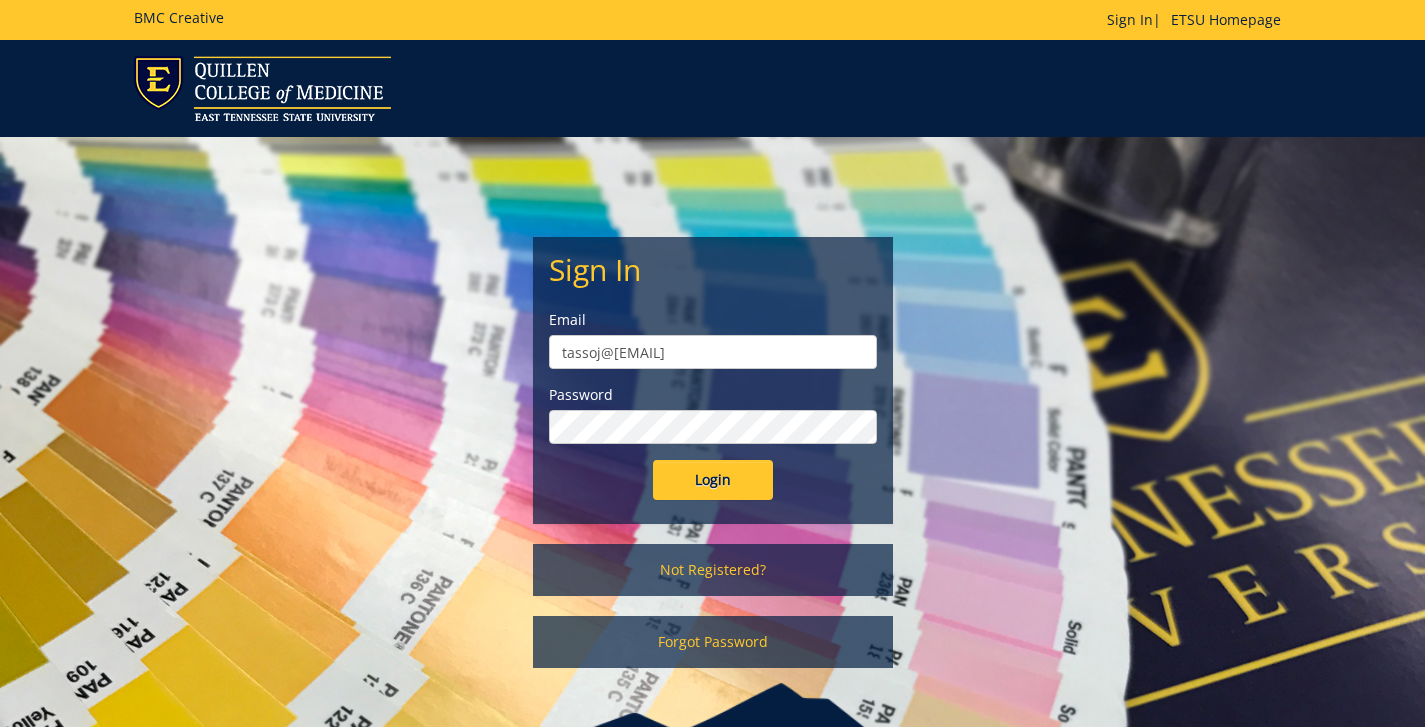 click on "Login" at bounding box center (713, 480) 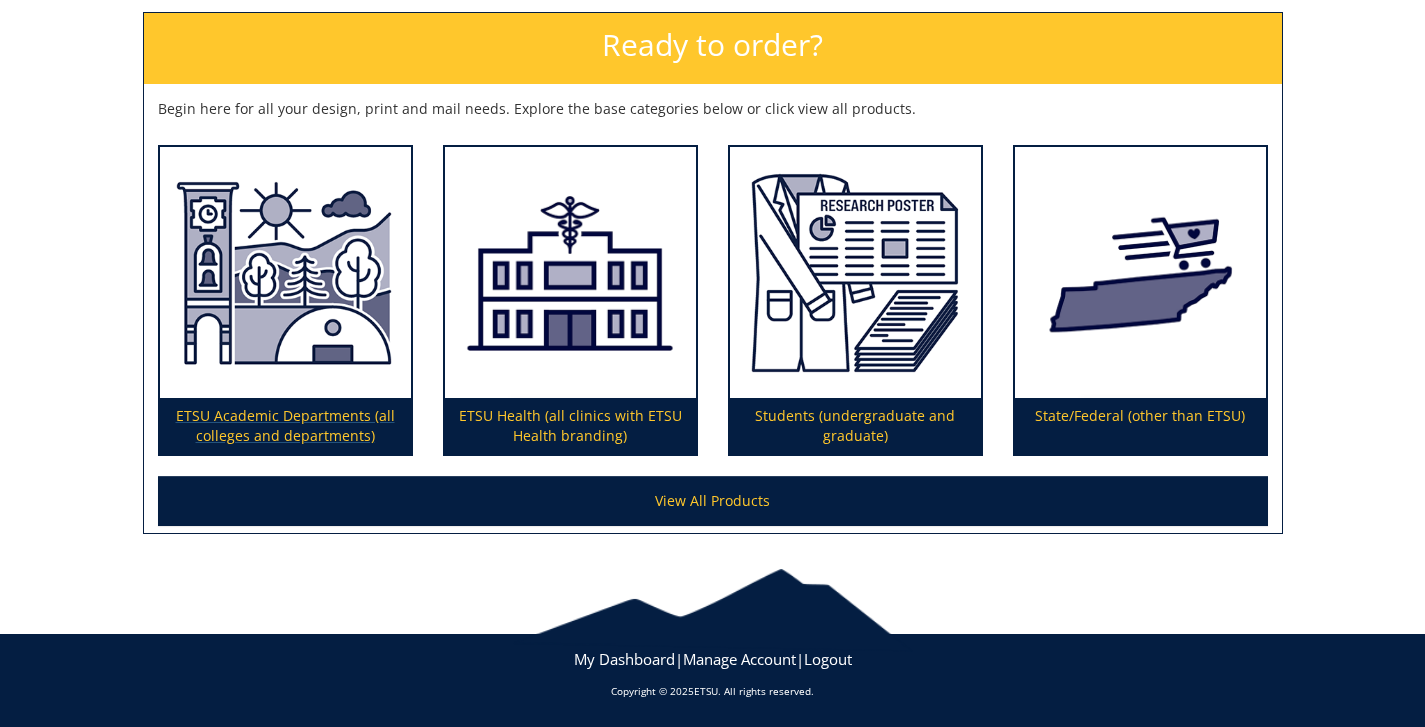 scroll, scrollTop: 288, scrollLeft: 0, axis: vertical 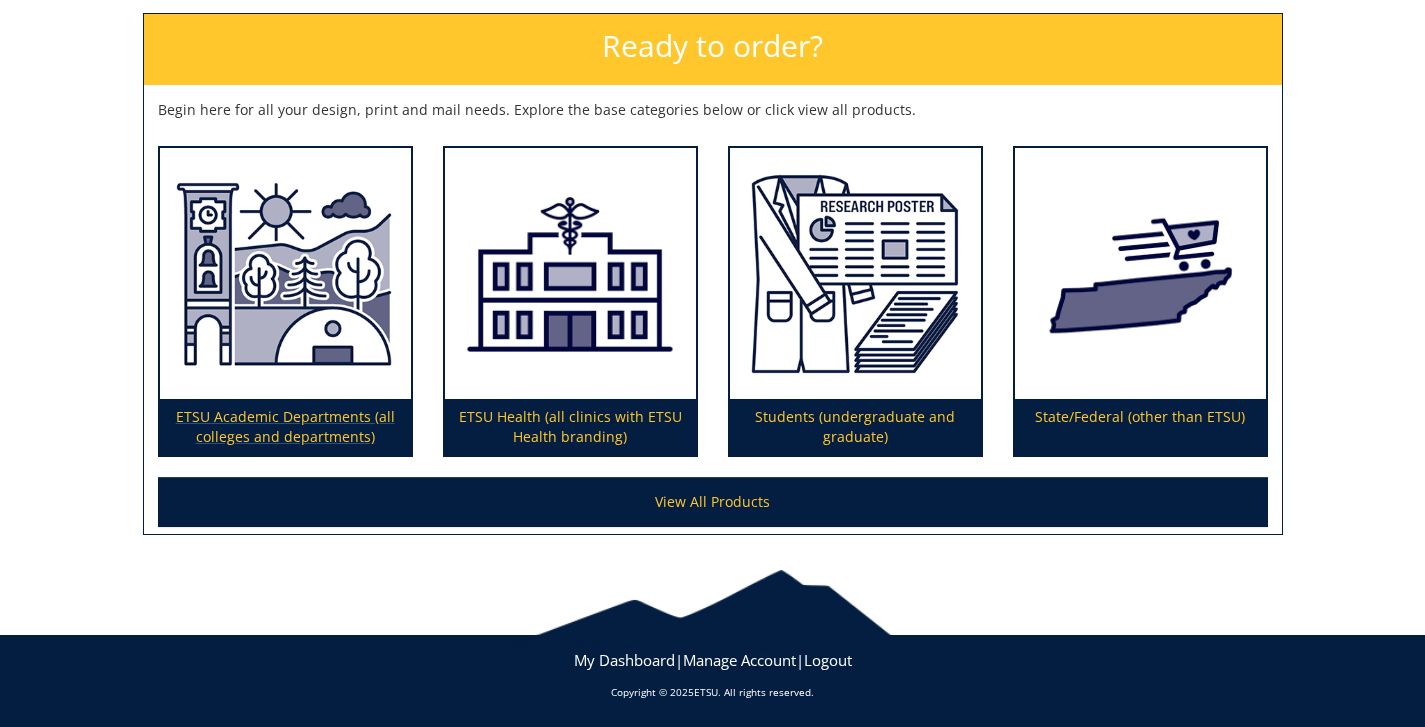 click at bounding box center [285, 274] 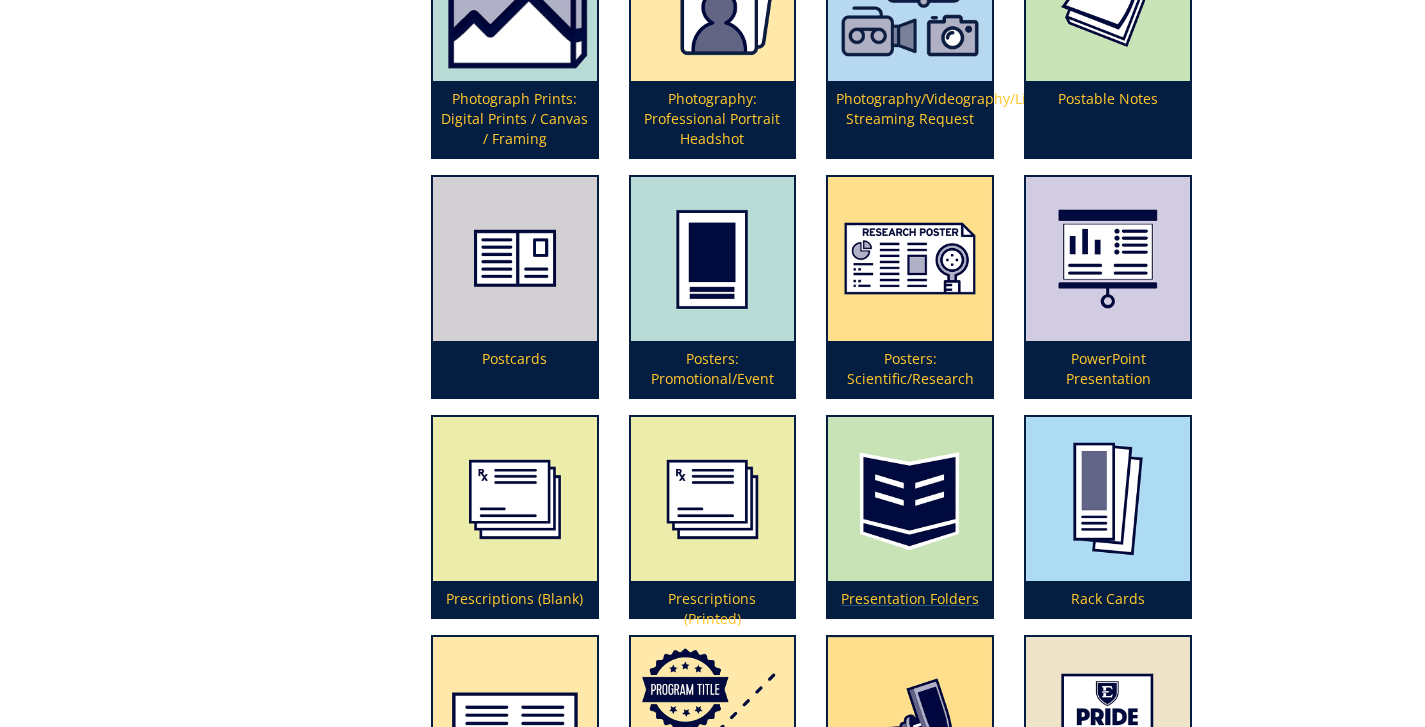 scroll, scrollTop: 4503, scrollLeft: 0, axis: vertical 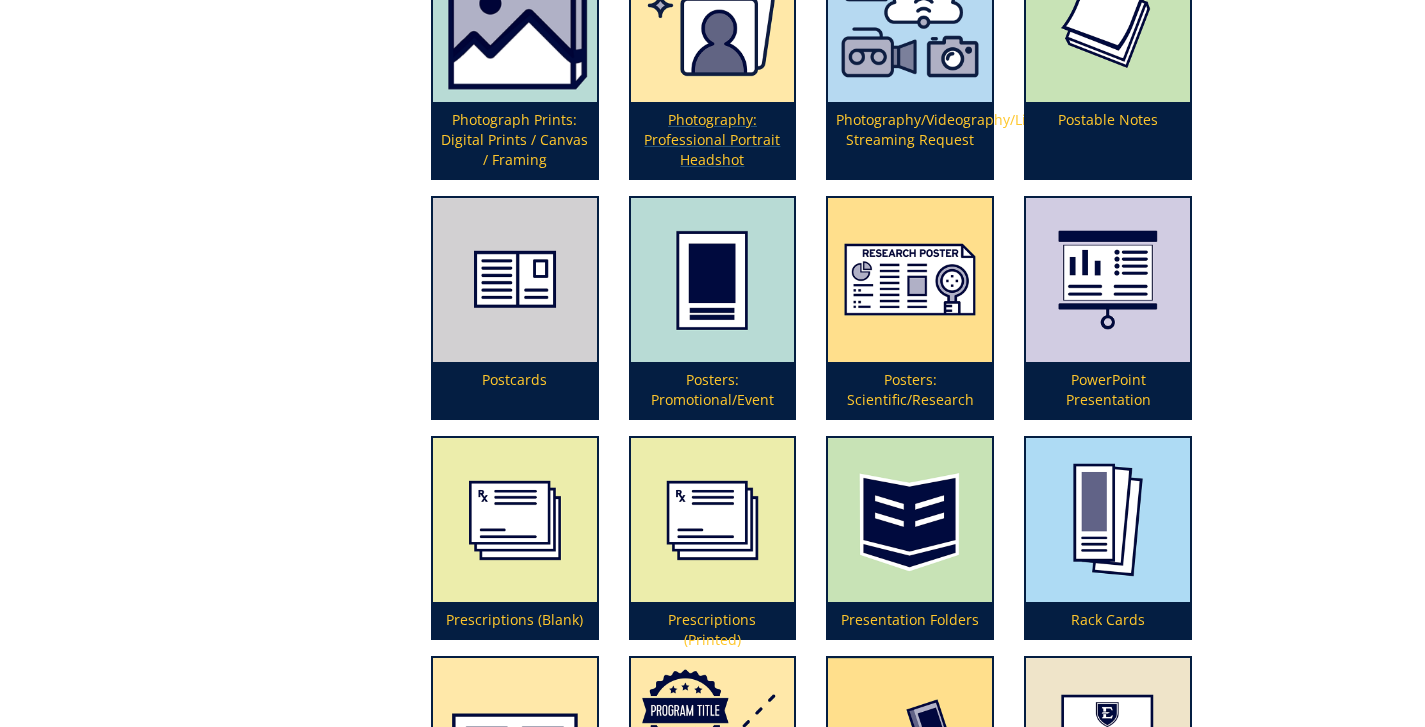 click at bounding box center [713, 19] 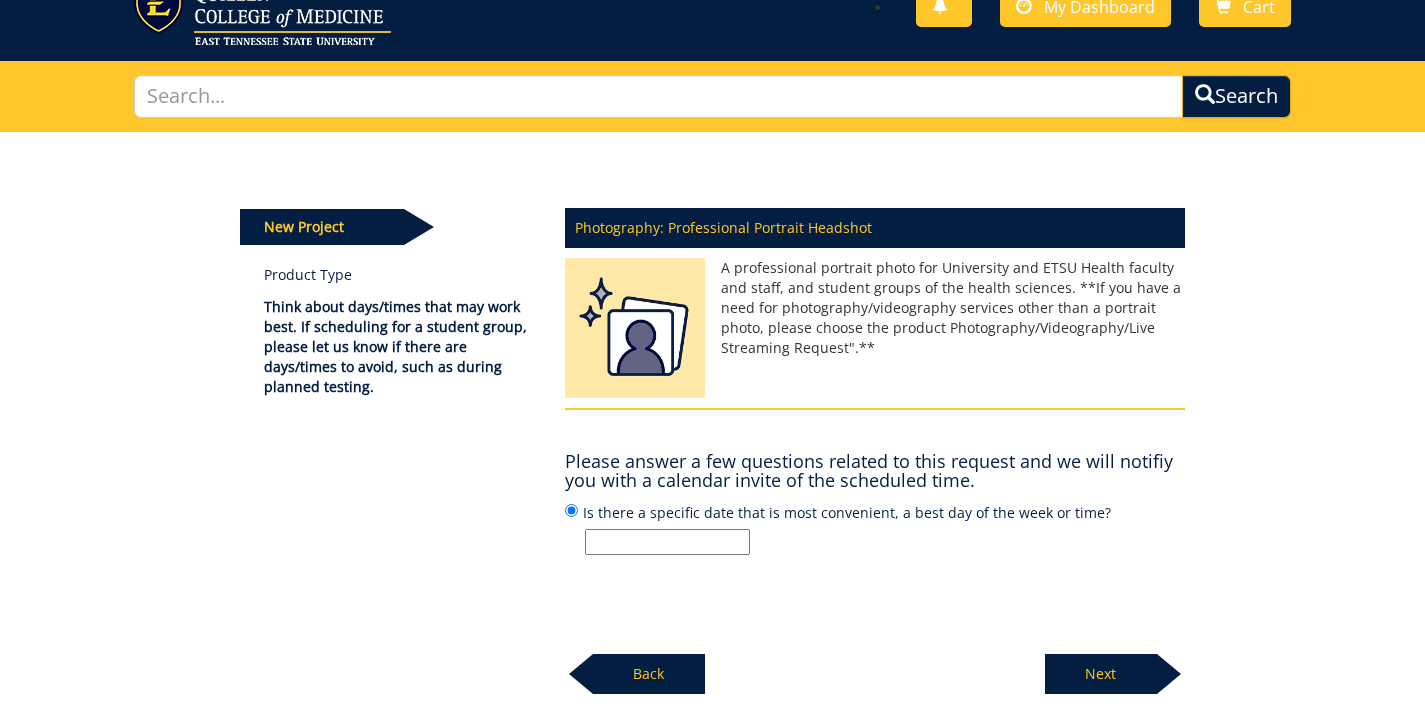 scroll, scrollTop: 79, scrollLeft: 0, axis: vertical 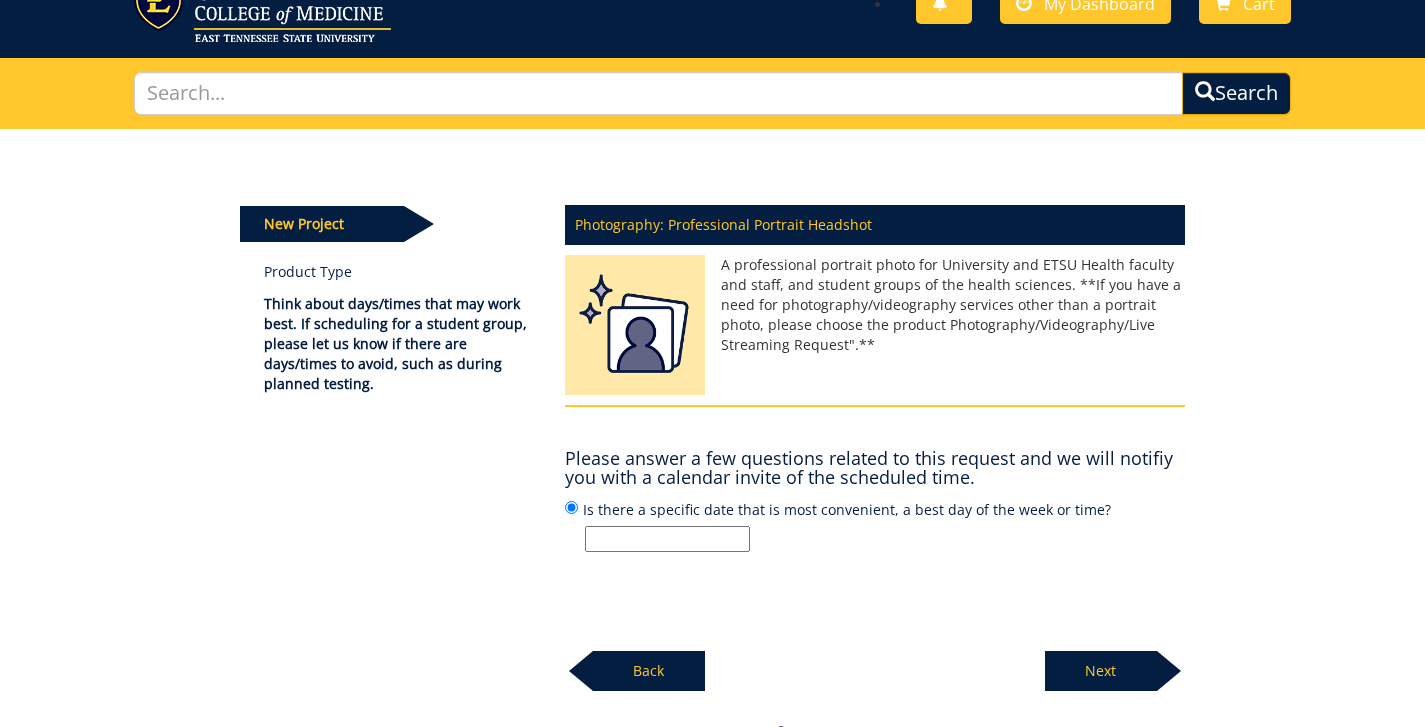 click on "Is there a specific date that is most convenient, a best day of the week or time?" at bounding box center (667, 539) 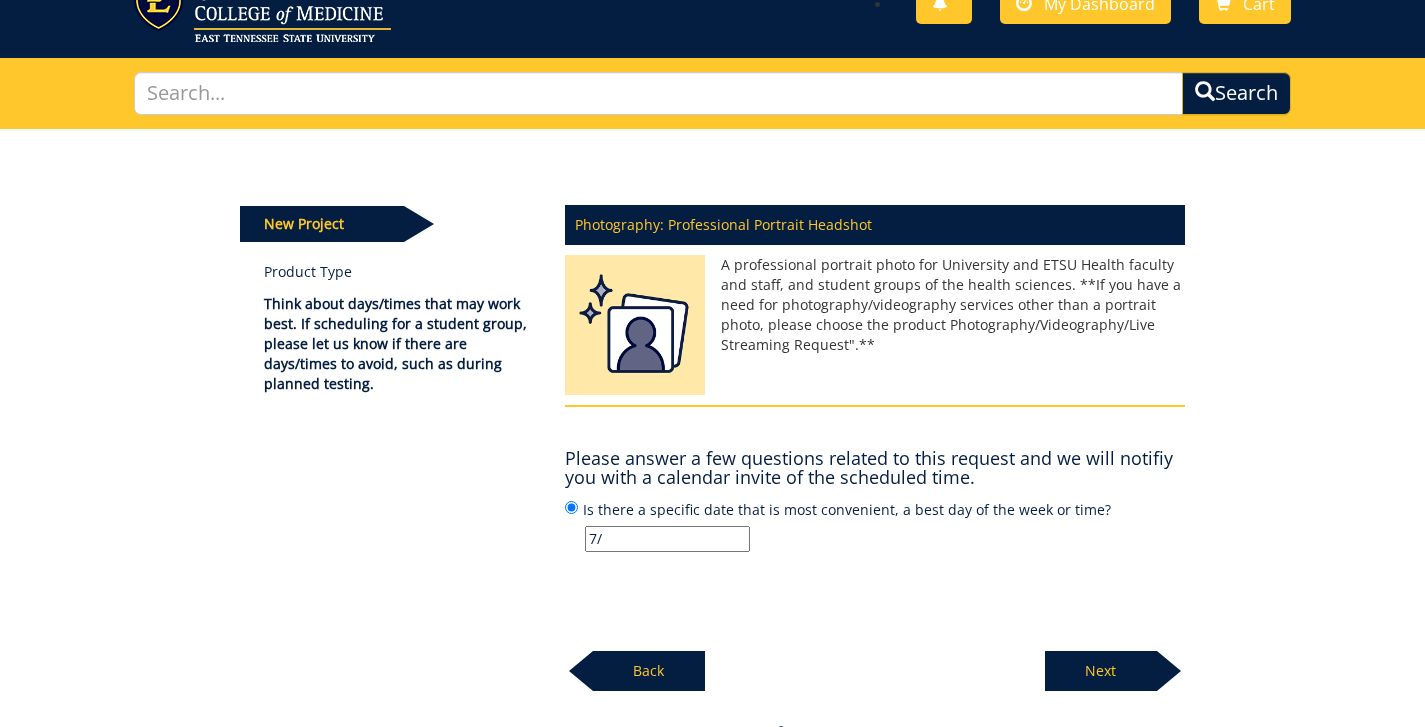 type on "7" 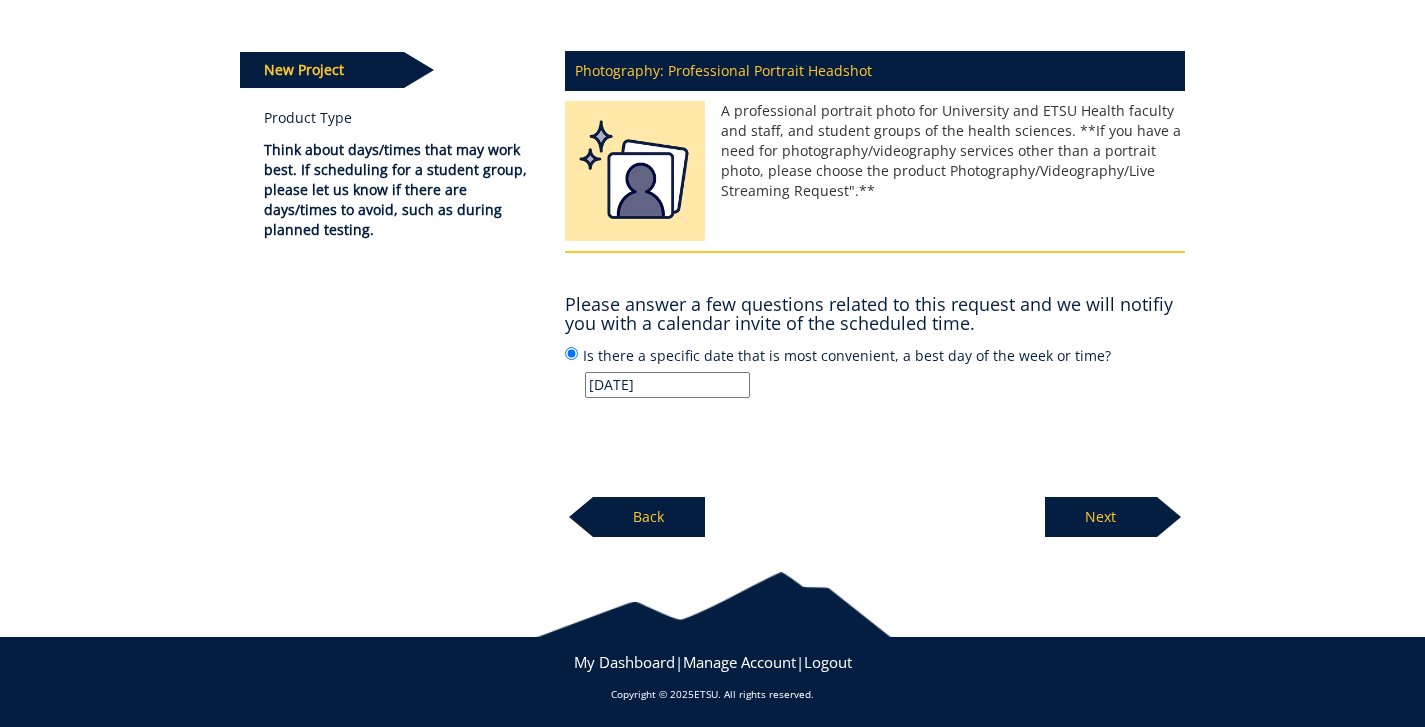 type on "8/6/2025" 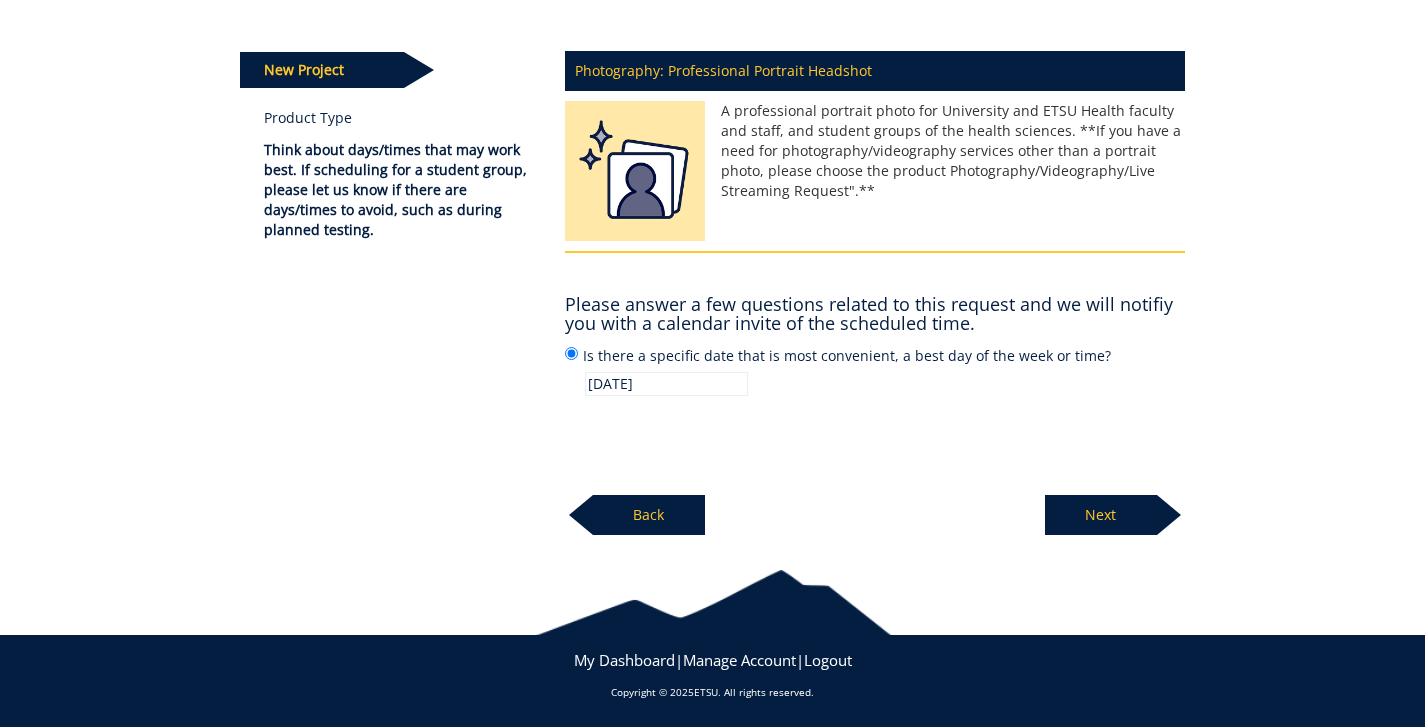 scroll, scrollTop: 231, scrollLeft: 0, axis: vertical 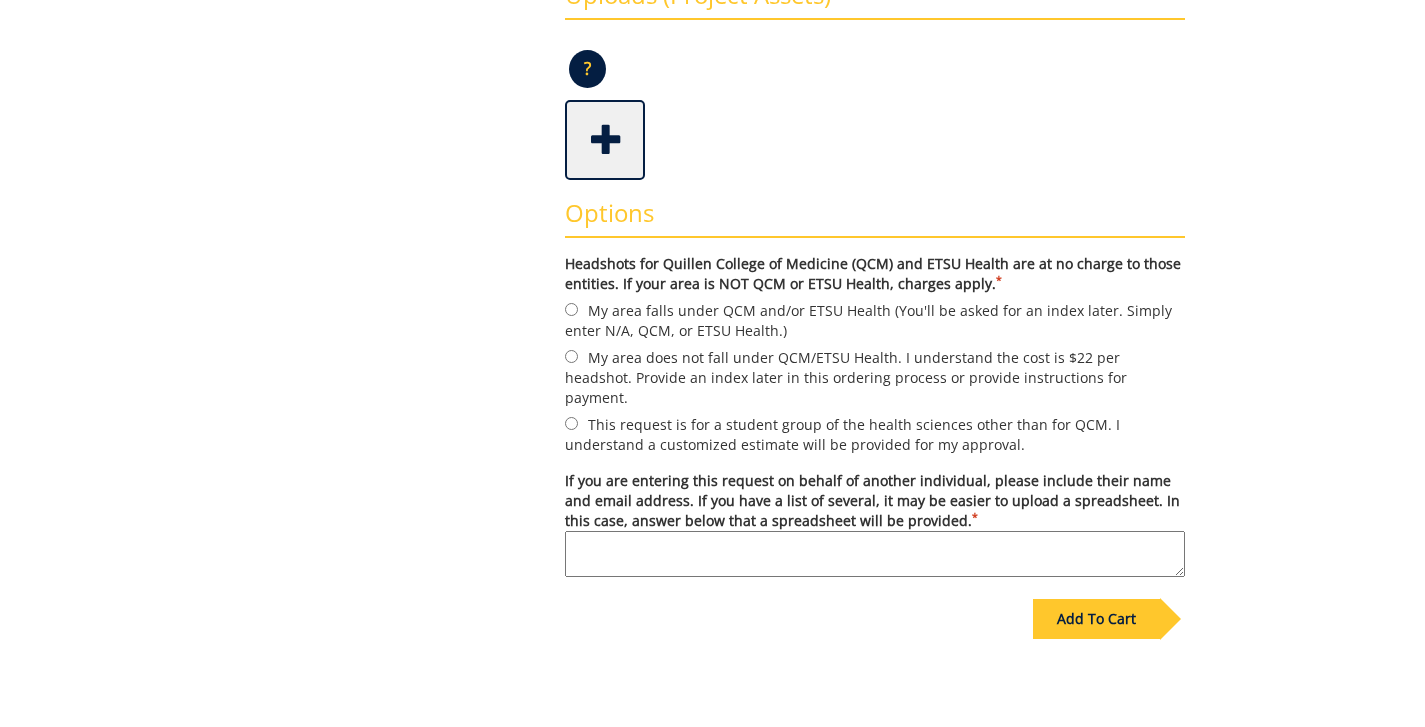 click on "My area falls under QCM and/or ETSU Health (You'll be asked for an index later. Simply enter N/A, QCM, or ETSU Health.)" at bounding box center (875, 320) 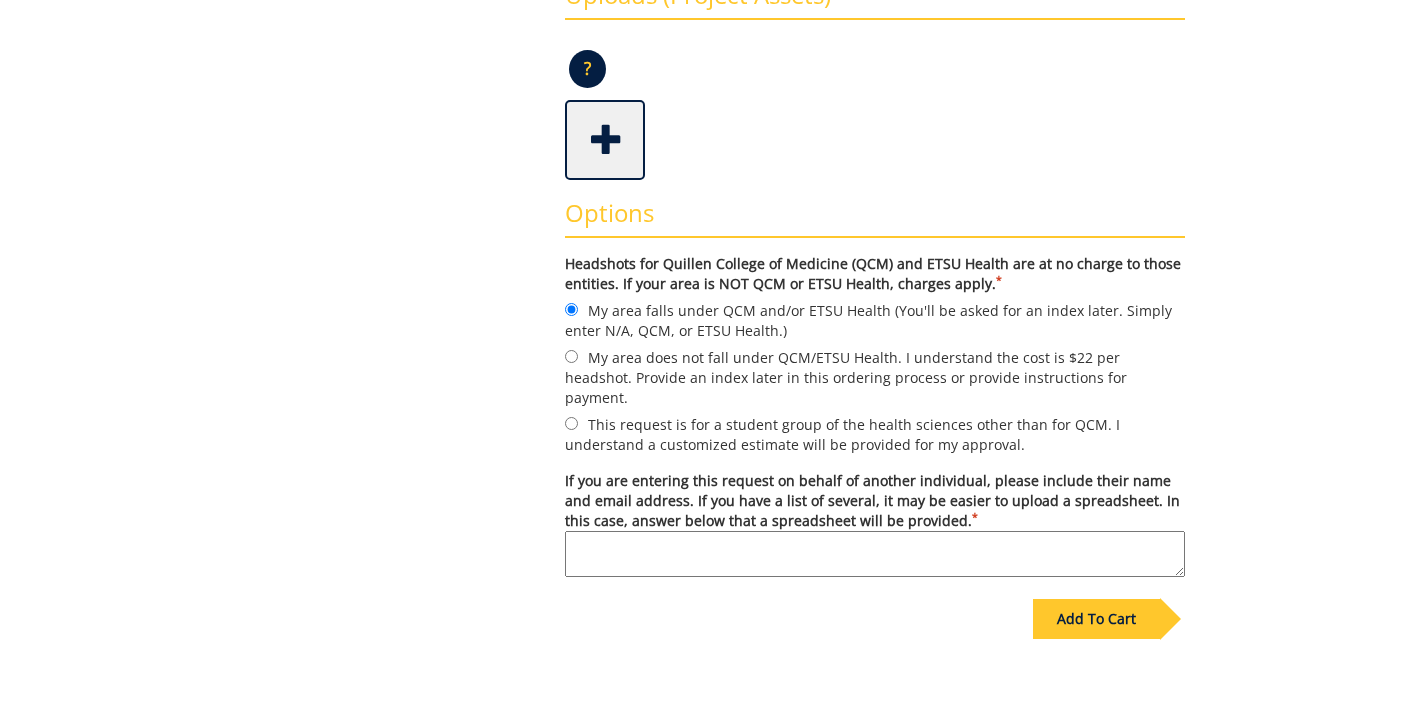 click on "If you are entering this request on behalf of another individual, please include their name and email address. If you have a list of several, it may be easier to upload a spreadsheet. In this case, answer below that a spreadsheet will be provided.                                                                 *" at bounding box center (875, 554) 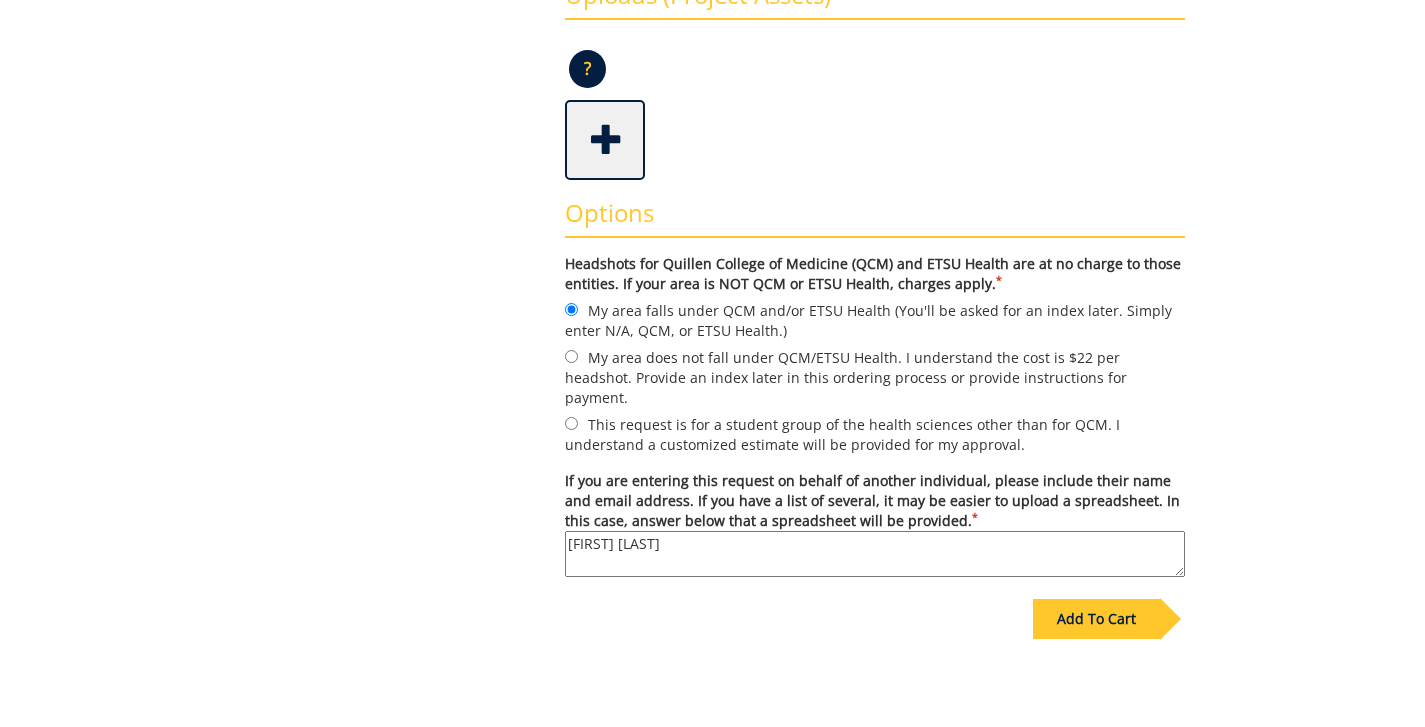 paste on "robinsonrd@gmail.com" 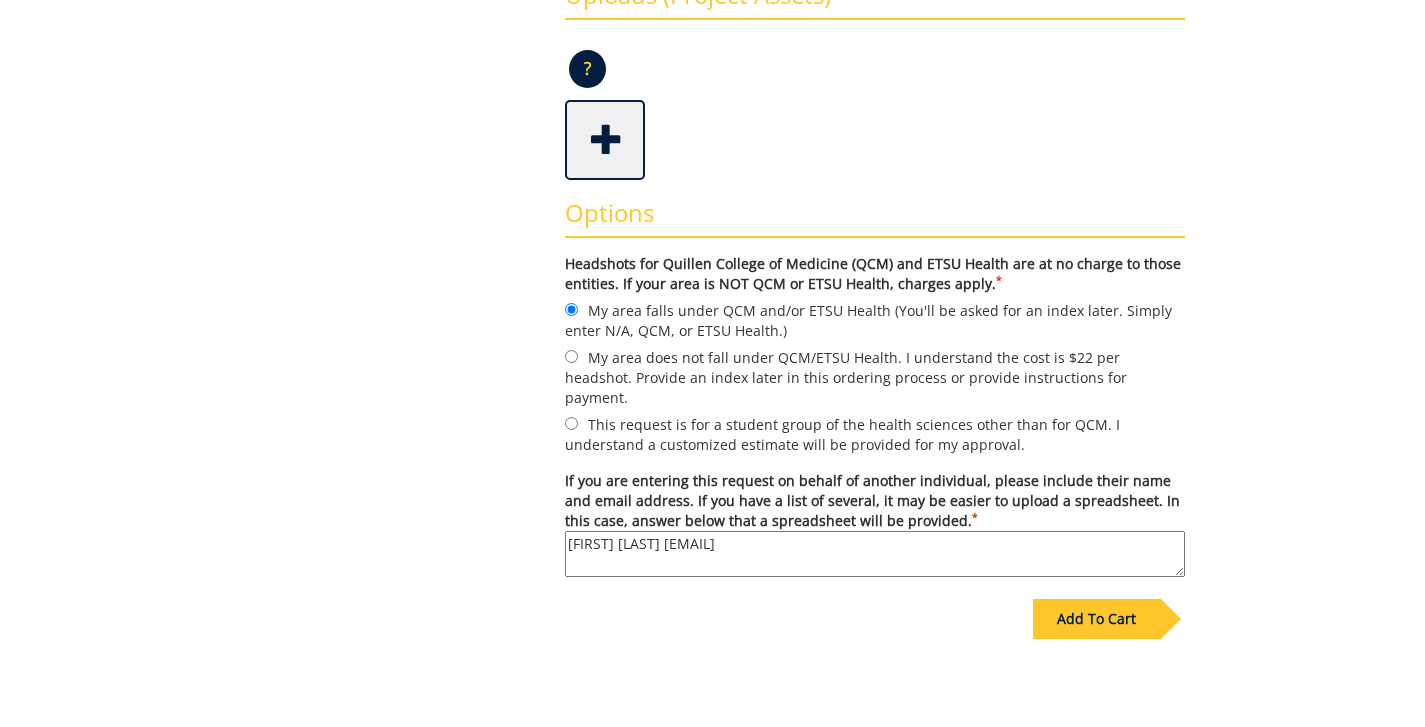 click on "Dave Robinson robinsonrd@gmail.com" at bounding box center [875, 554] 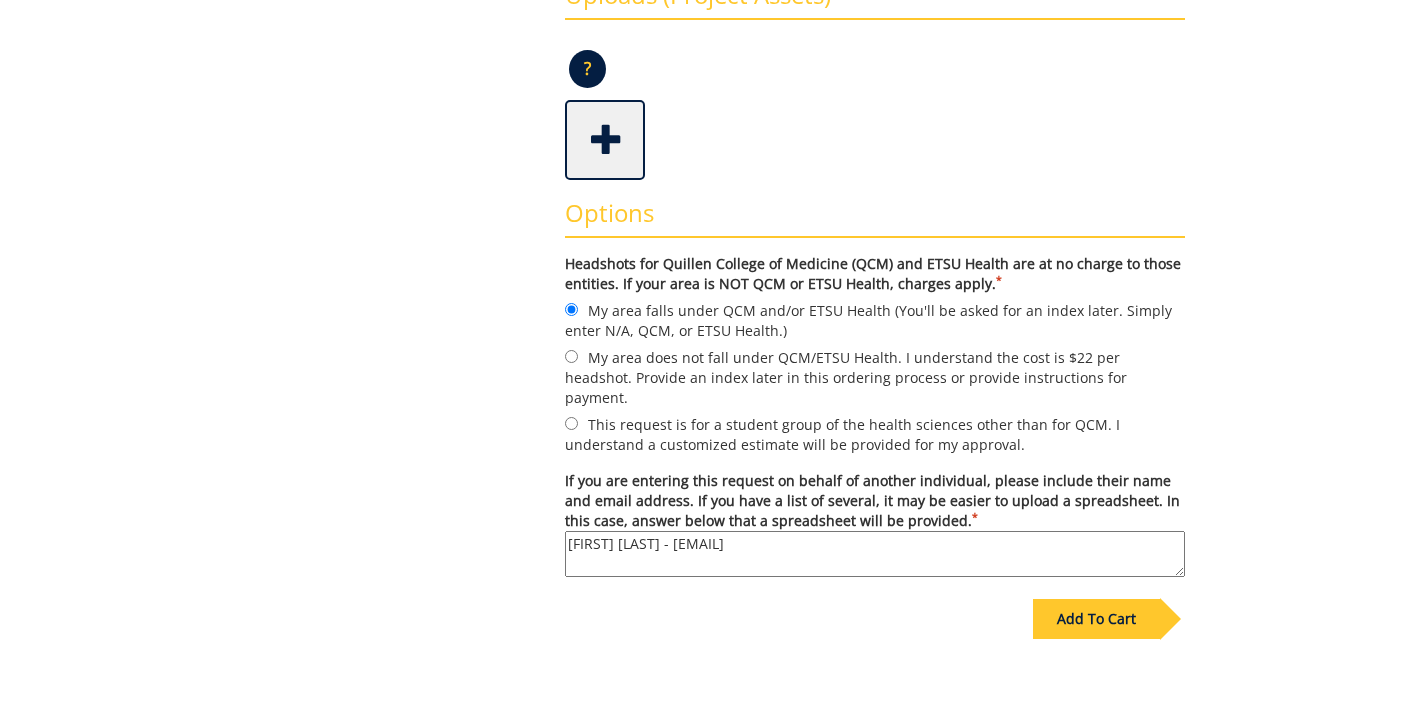 click on "Dave Robinson - robinsonrd@gmail.com" at bounding box center [875, 554] 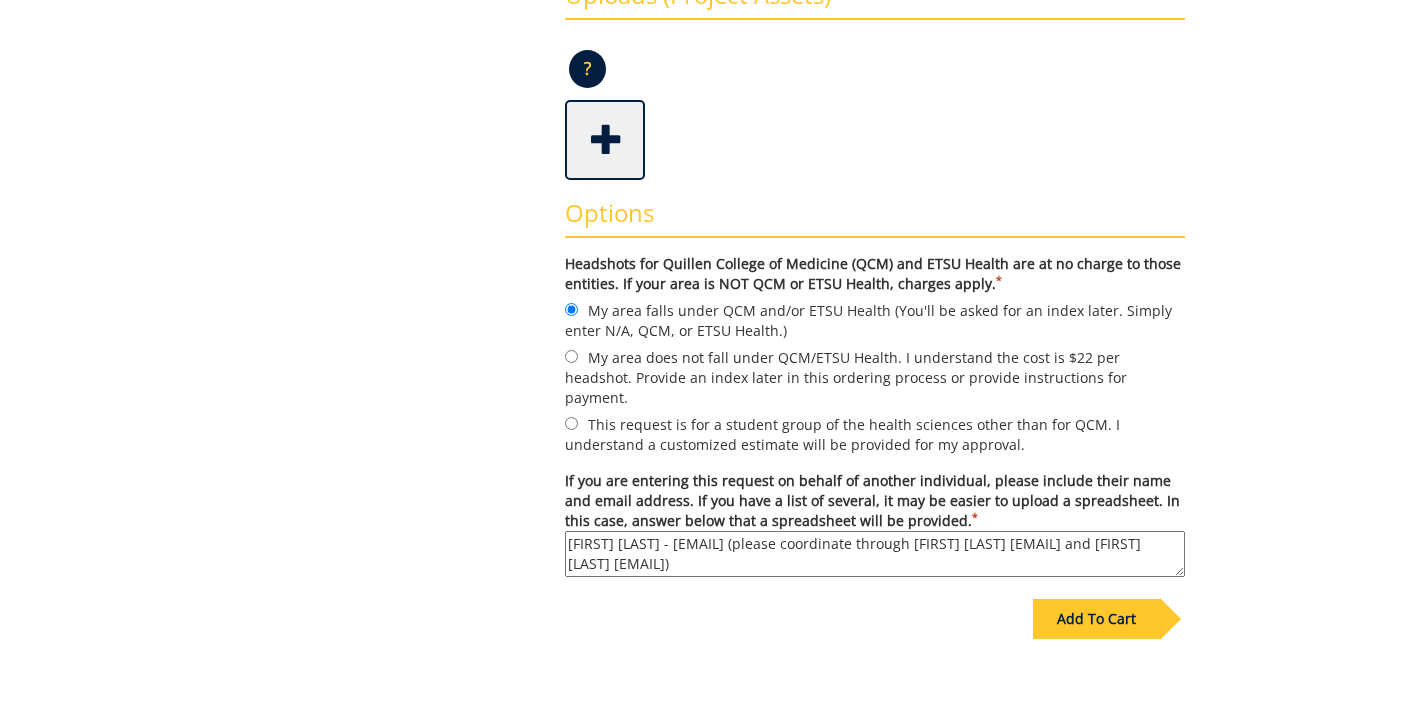 type on "Dave Robinson - robinsonrd@gmail.com (please coordinate through Perry Butler butlerp@etsu.edu and Jennifer Tasso tassoj@etsu.edu)" 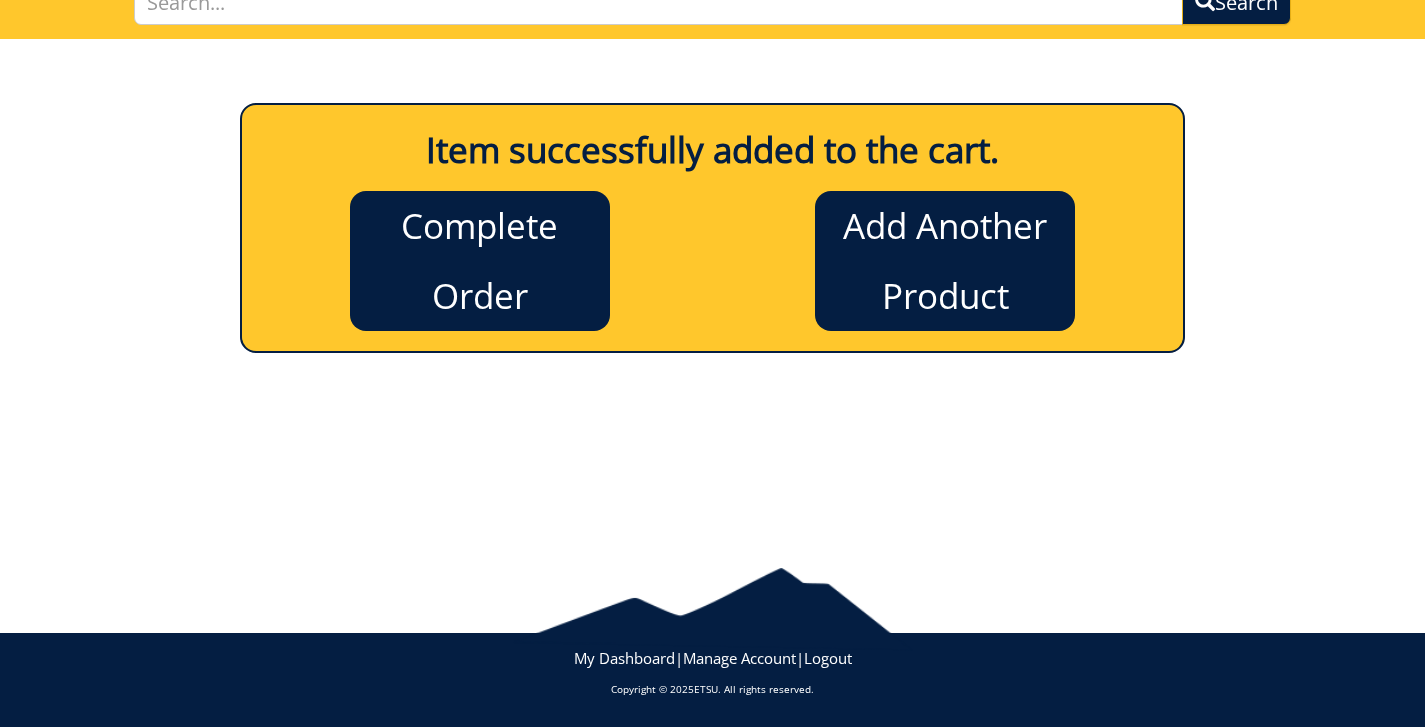 scroll, scrollTop: 168, scrollLeft: 0, axis: vertical 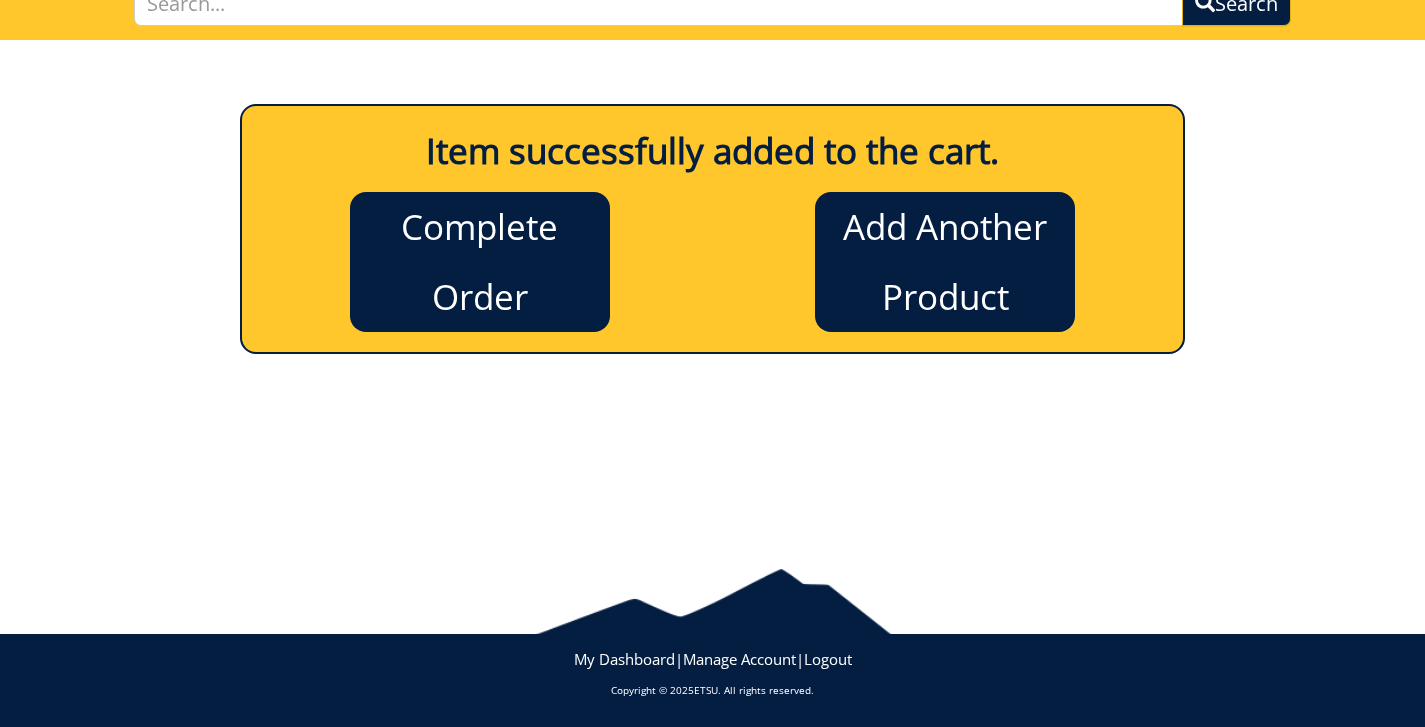 click on "Complete Order" at bounding box center (480, 262) 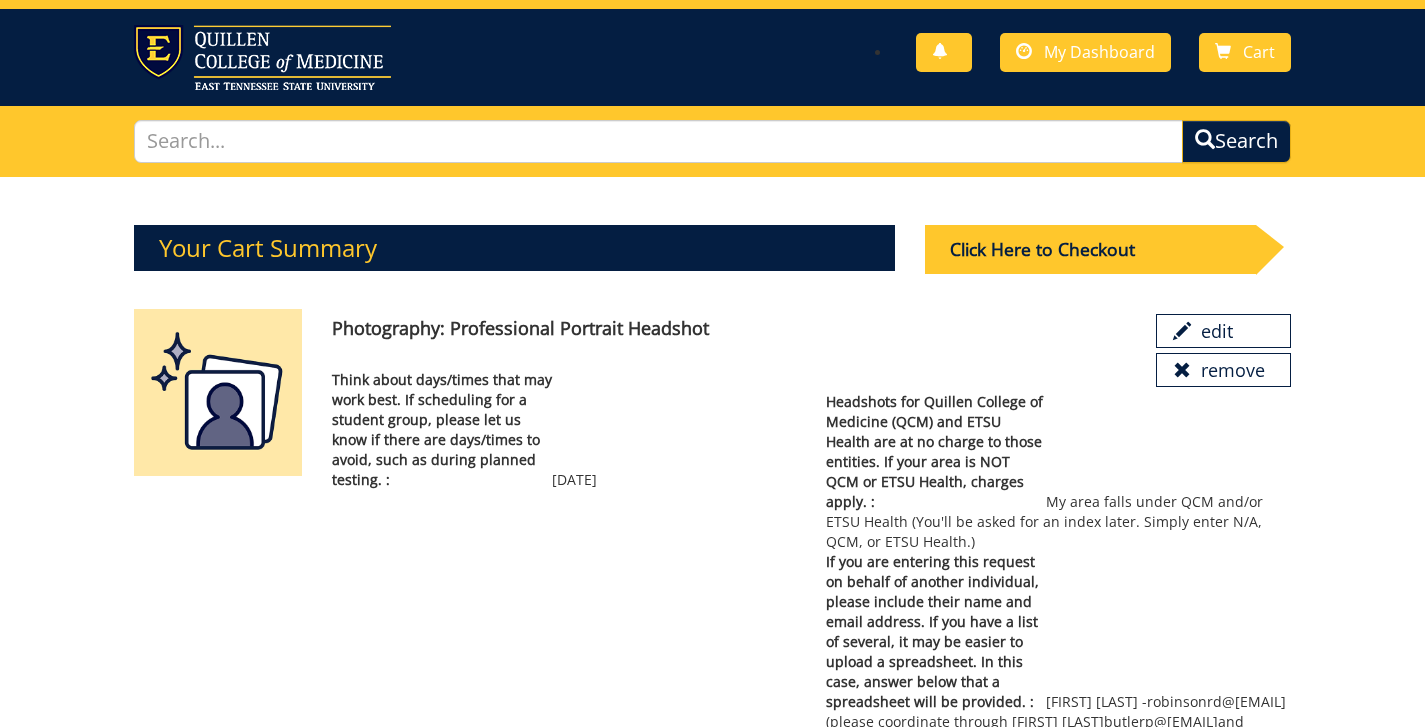 scroll, scrollTop: 9, scrollLeft: 0, axis: vertical 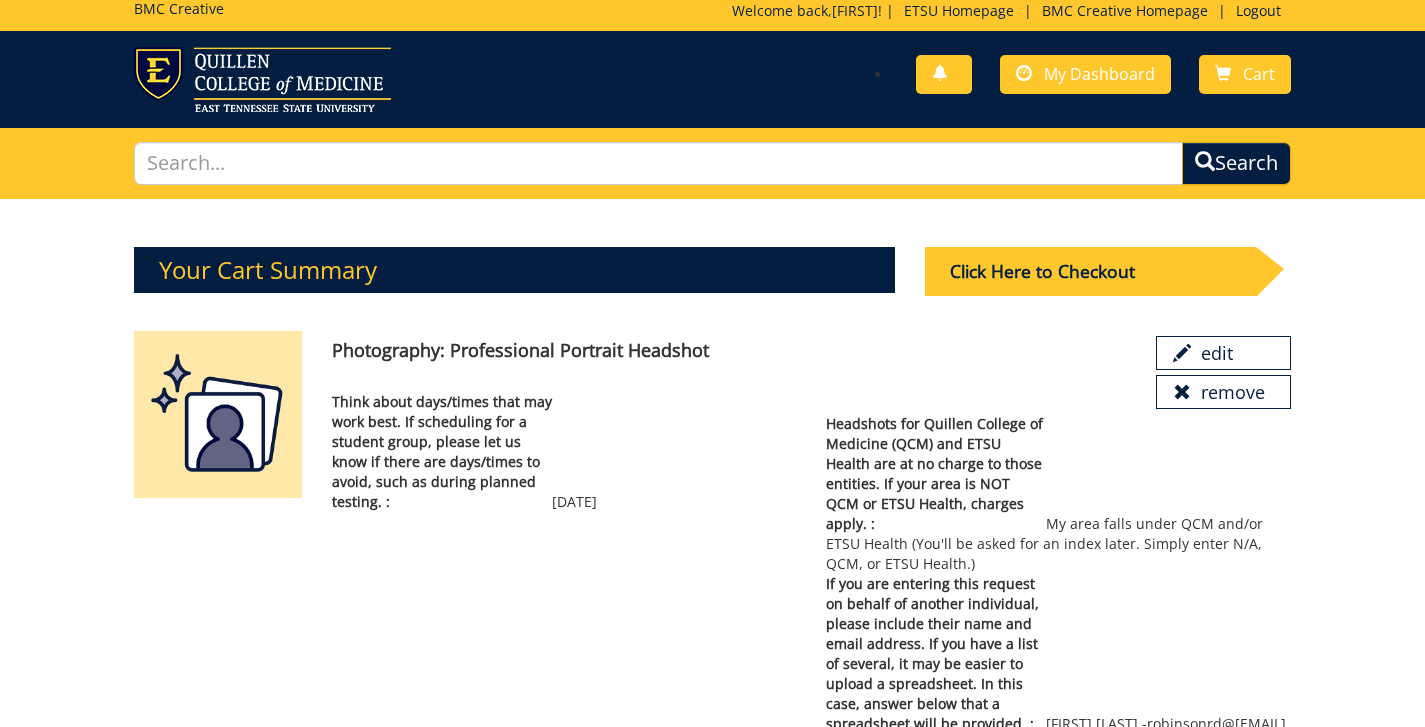 click on "Click Here to Checkout" at bounding box center [1090, 271] 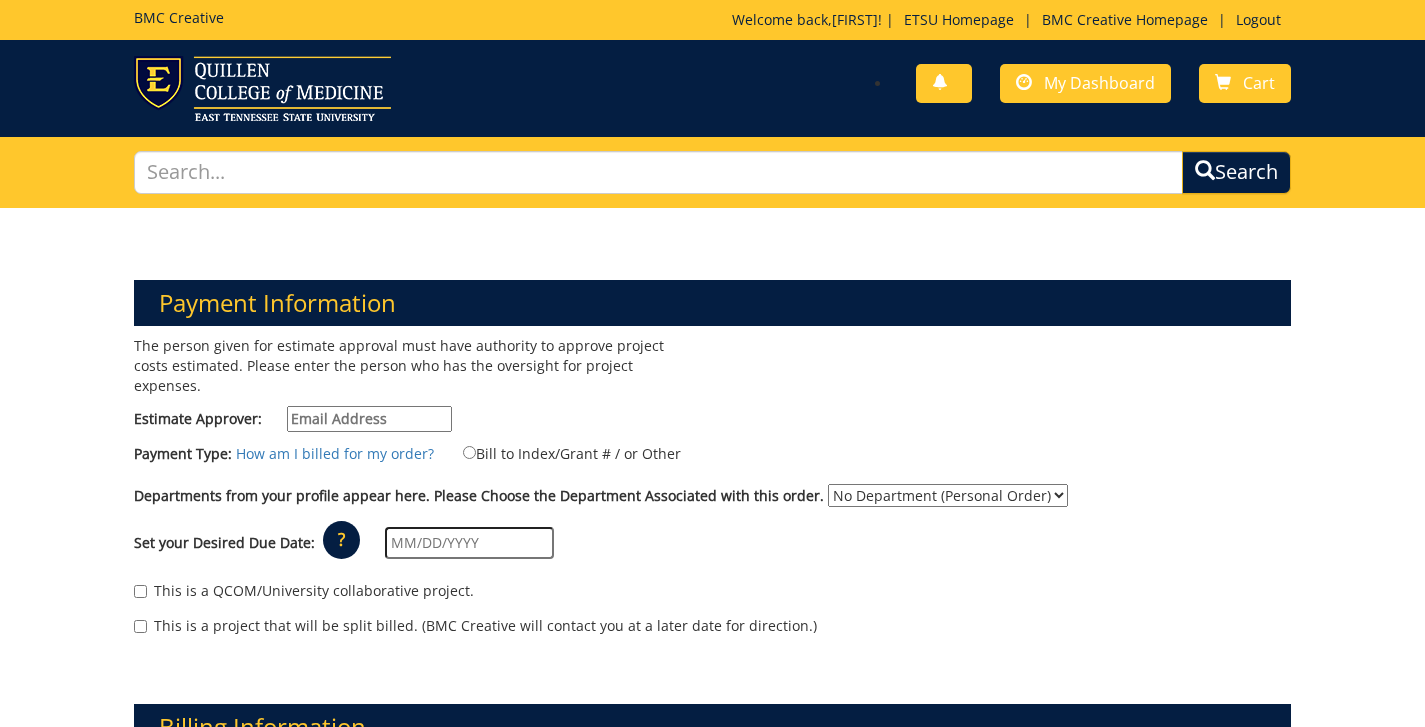scroll, scrollTop: 0, scrollLeft: 0, axis: both 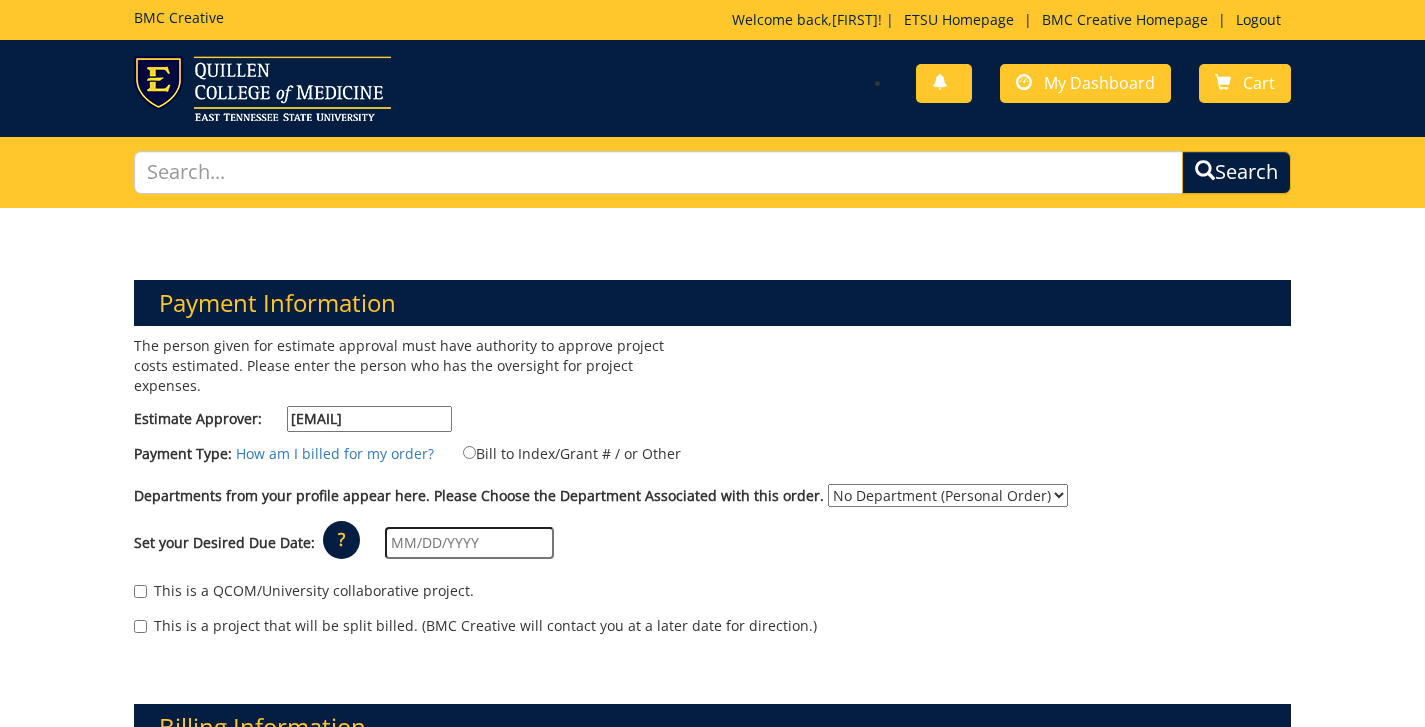 type on "[EMAIL]" 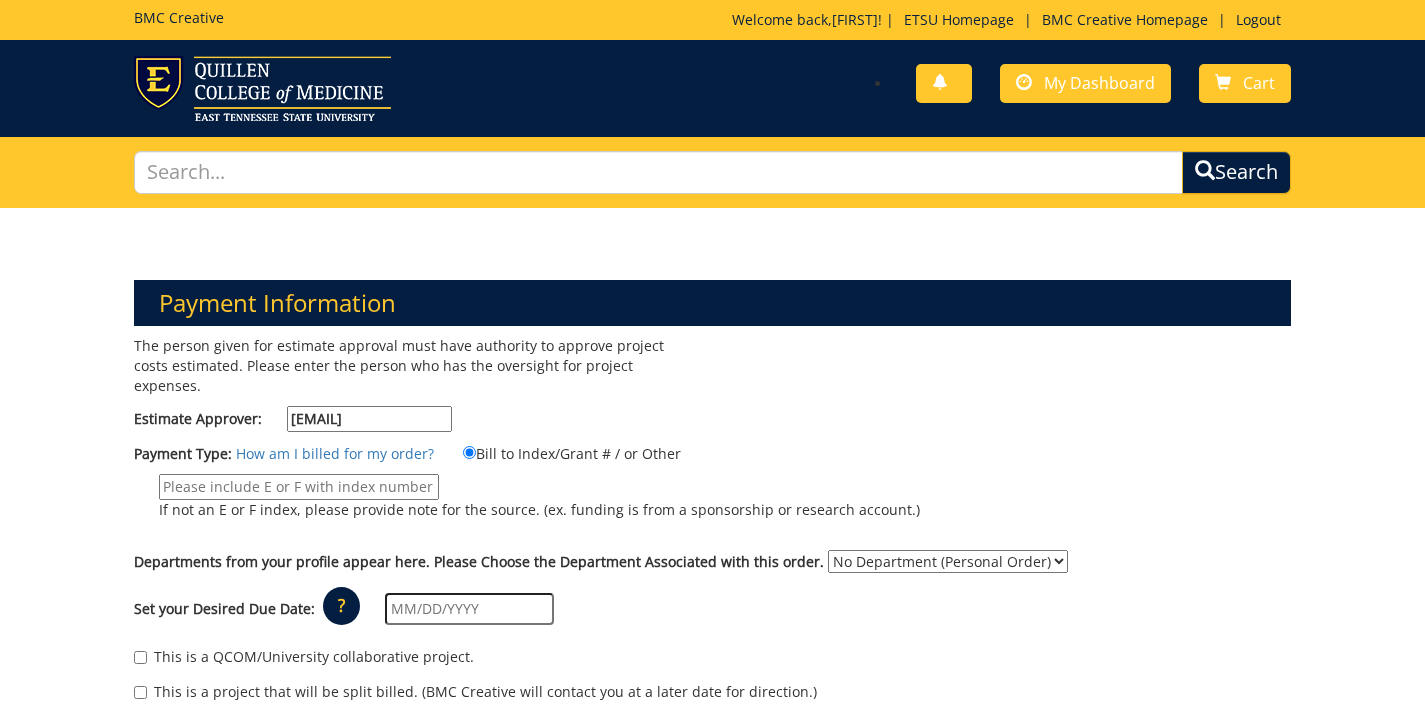 click on "If not an E or F index, please provide
note for the source. (ex. funding is from a sponsorship or research
account.)" at bounding box center (299, 487) 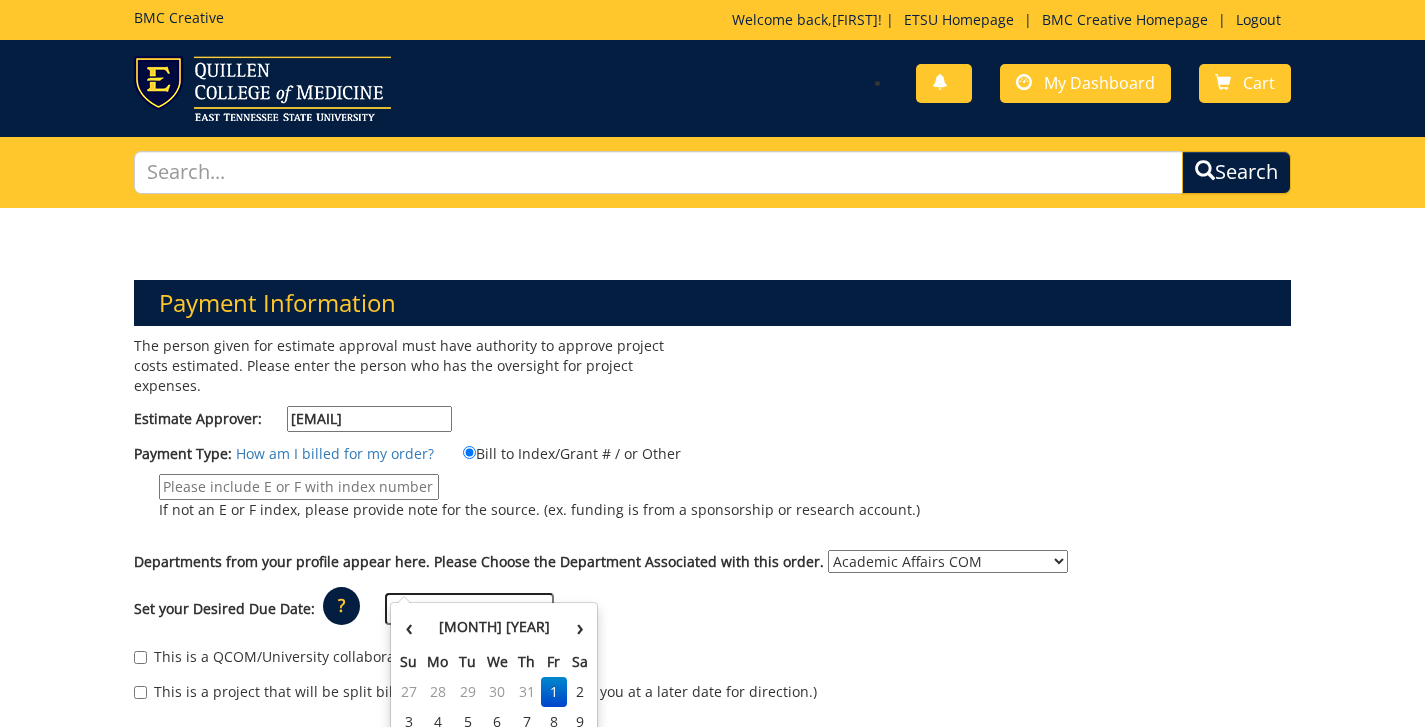 click at bounding box center (469, 609) 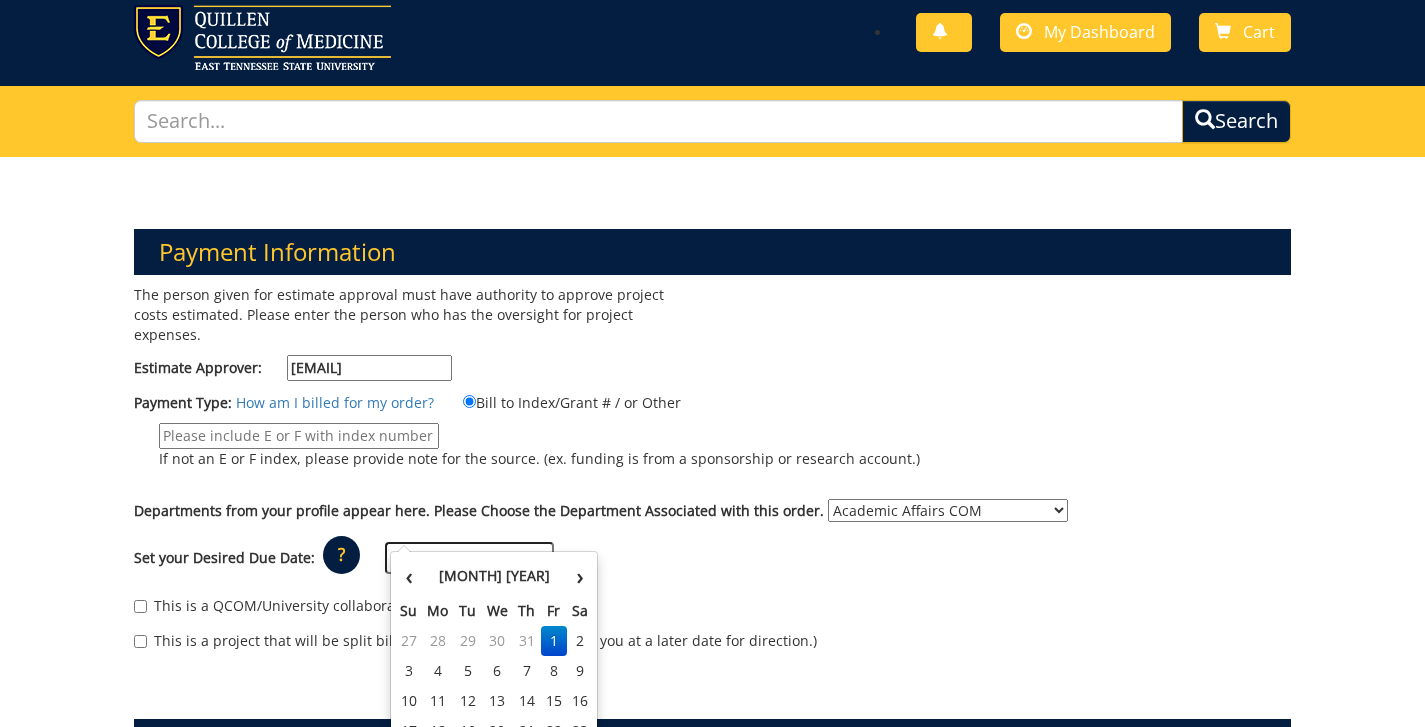 scroll, scrollTop: 63, scrollLeft: 0, axis: vertical 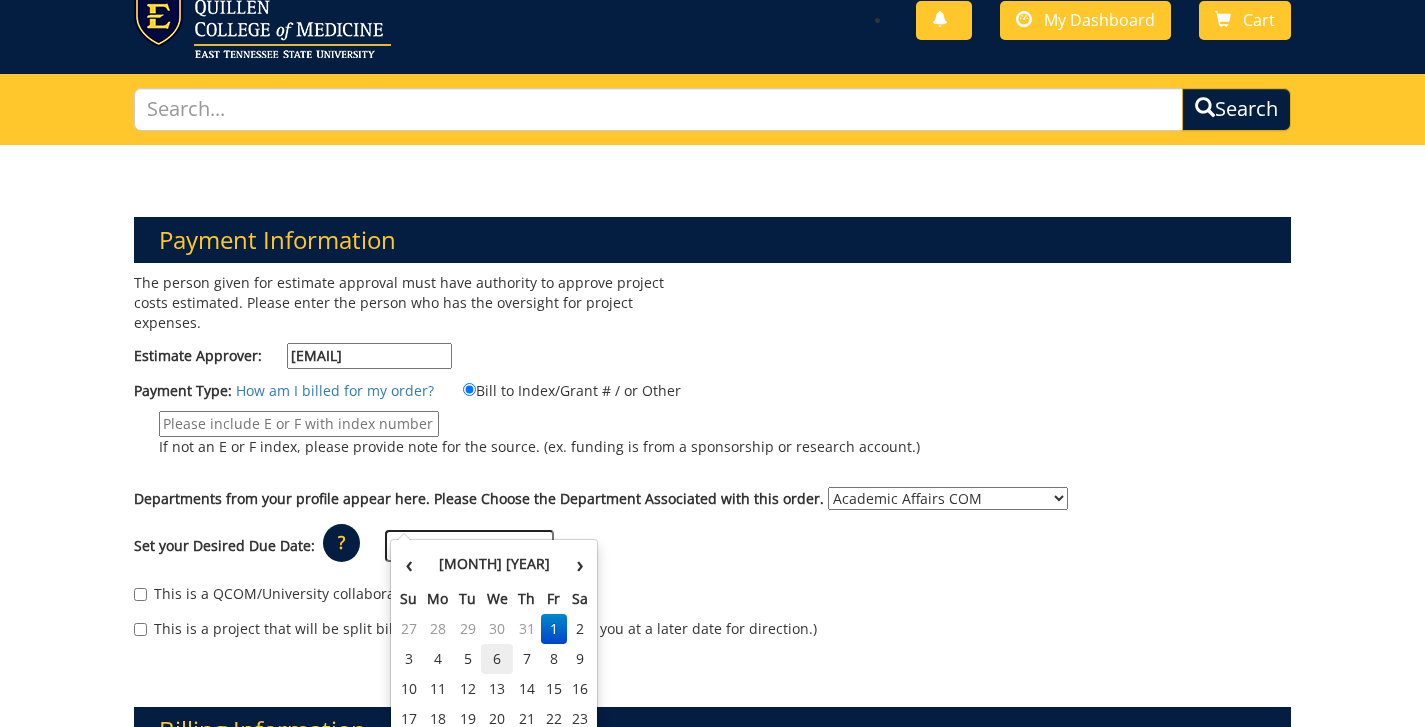 click on "6" at bounding box center (497, 659) 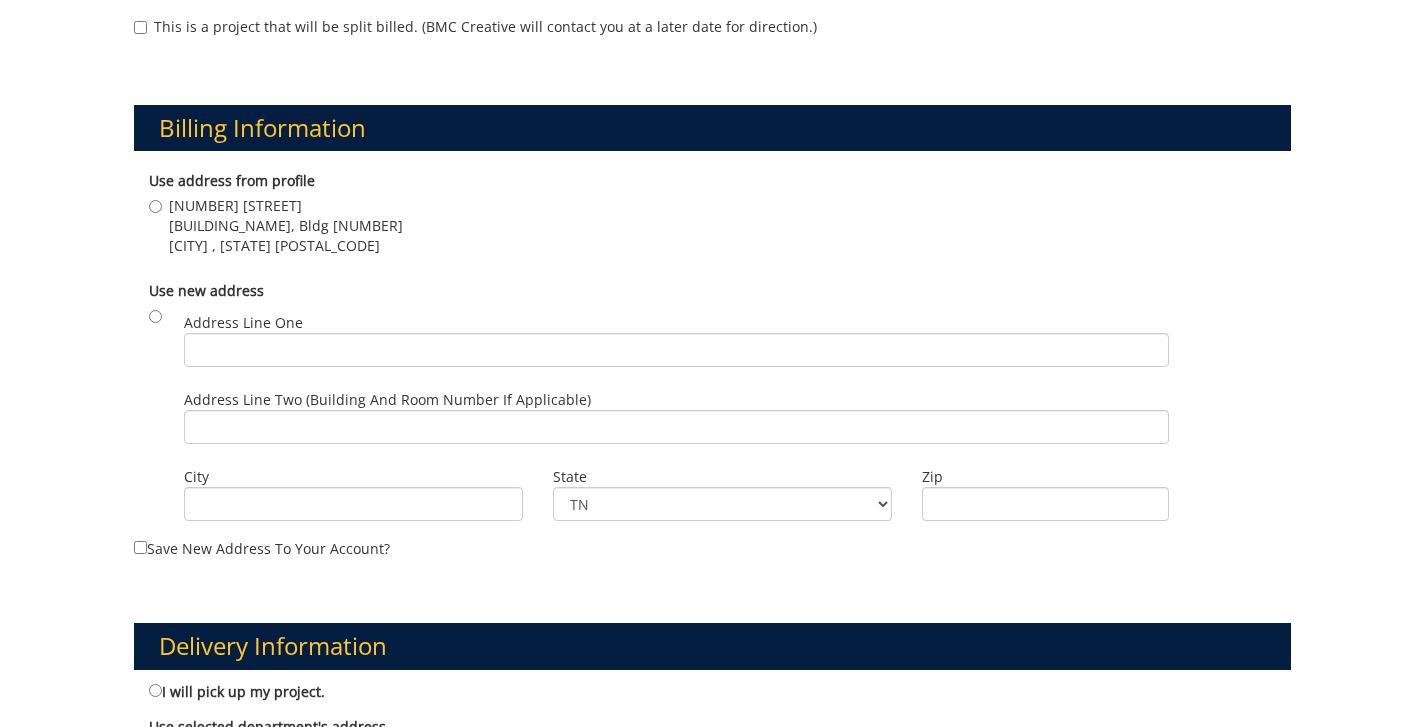 scroll, scrollTop: 659, scrollLeft: 0, axis: vertical 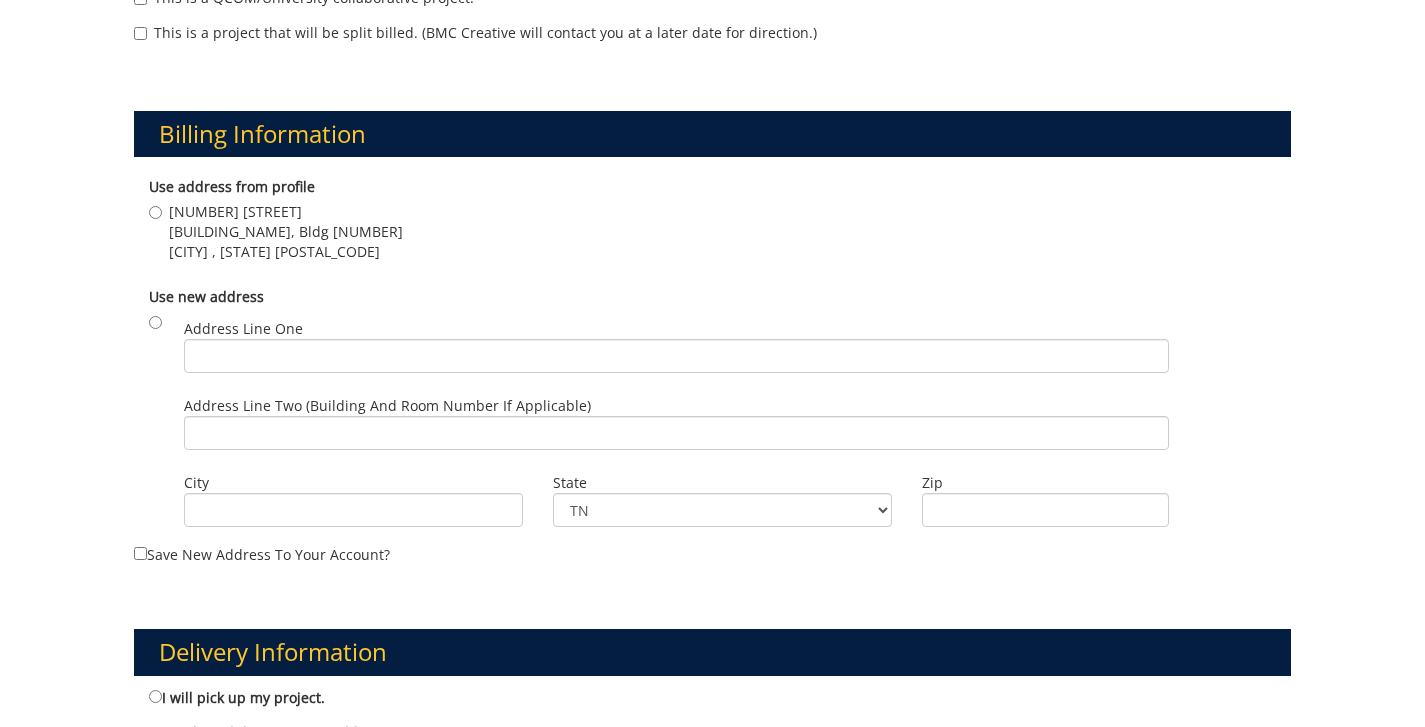 click on "178 Maple Ave
Stanton-Gerber Hall, Bldg 178
Mountain Home
, TN 37684" at bounding box center (155, 212) 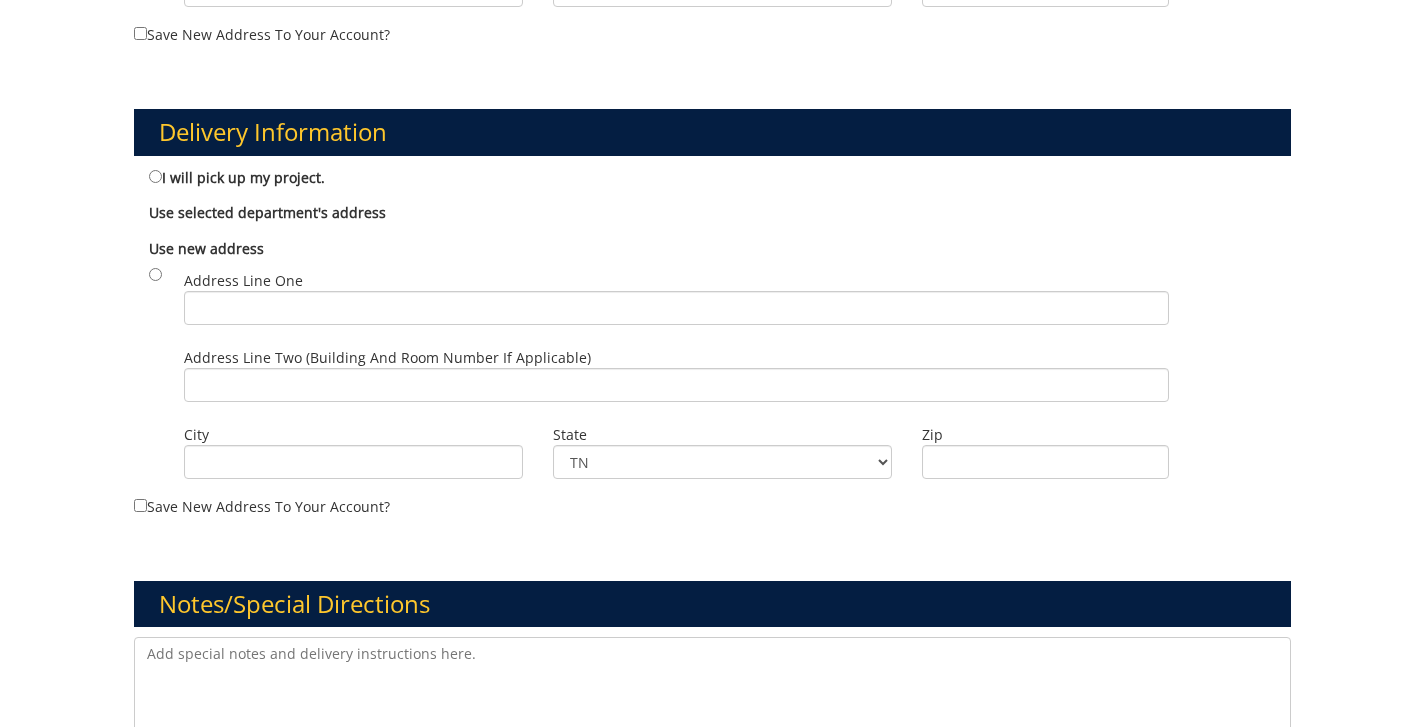 scroll, scrollTop: 1182, scrollLeft: 0, axis: vertical 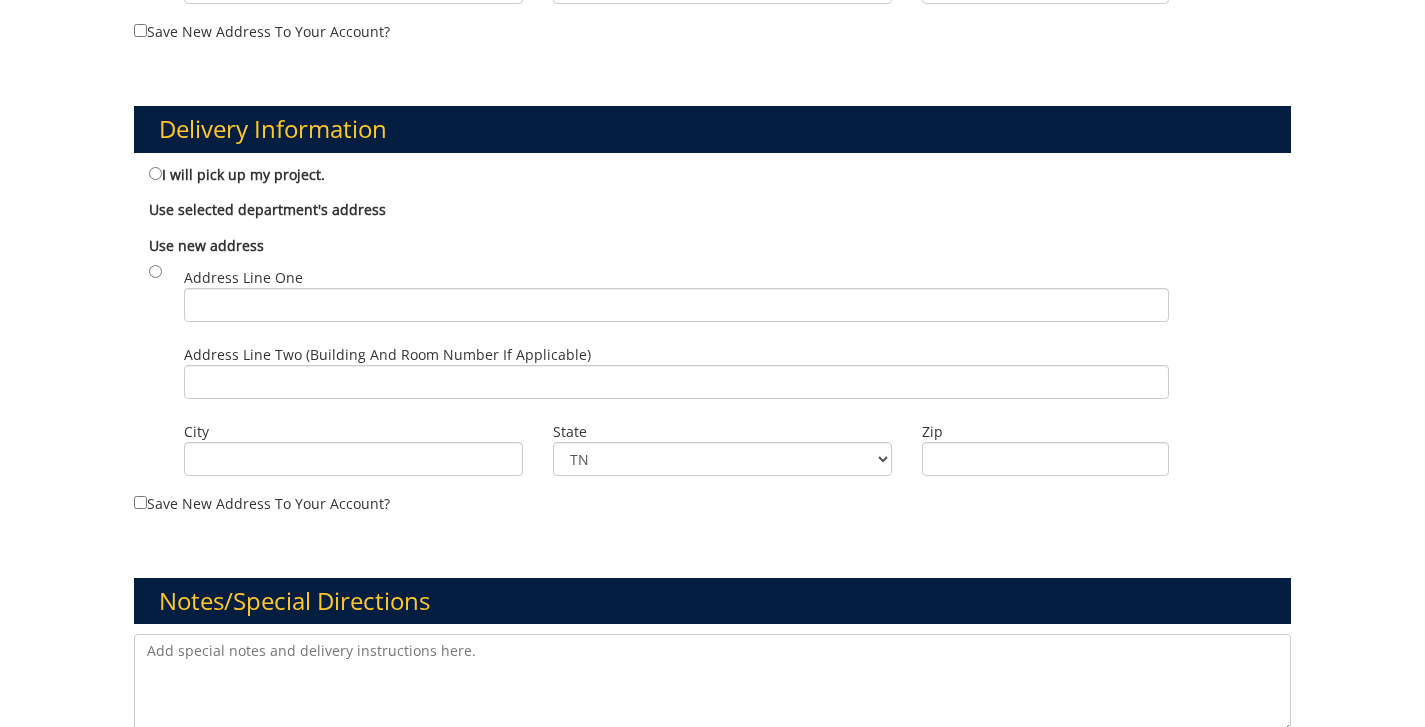 click on "I will
pick up my project." at bounding box center [155, 173] 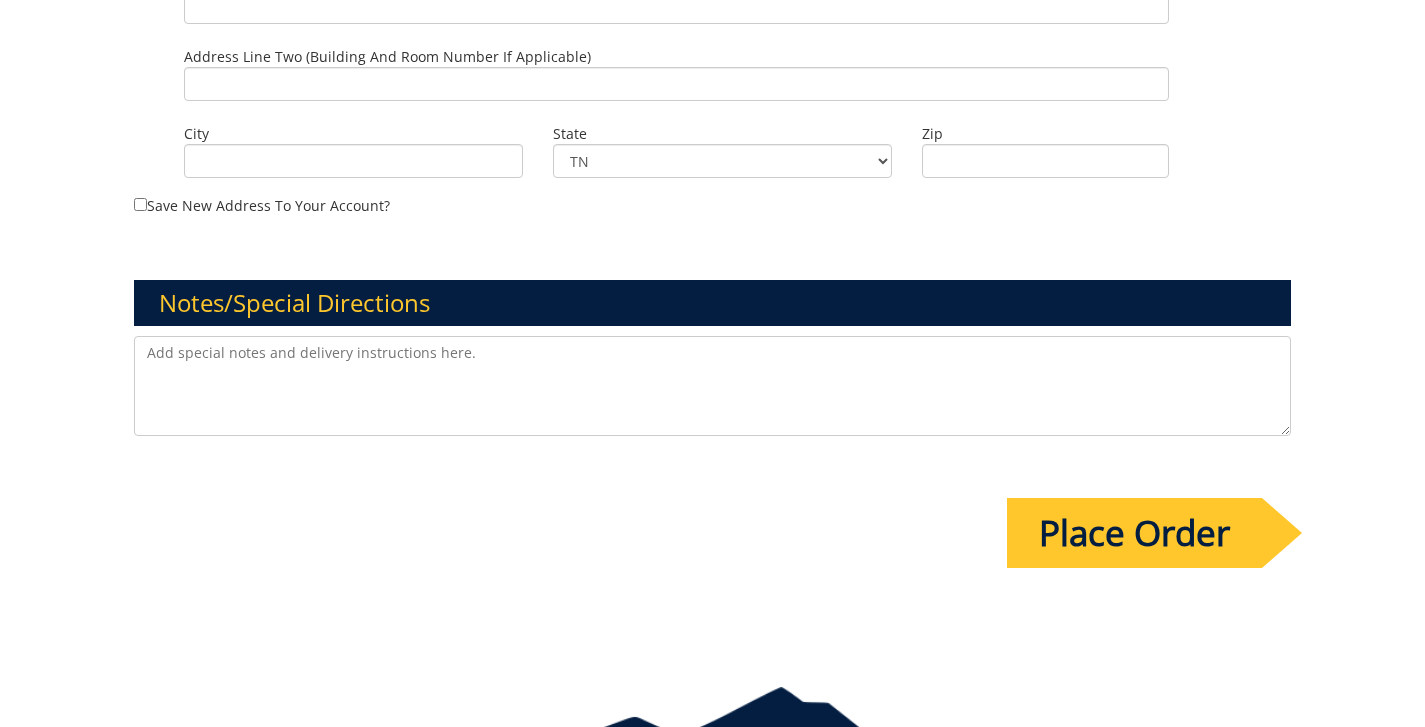 scroll, scrollTop: 1523, scrollLeft: 0, axis: vertical 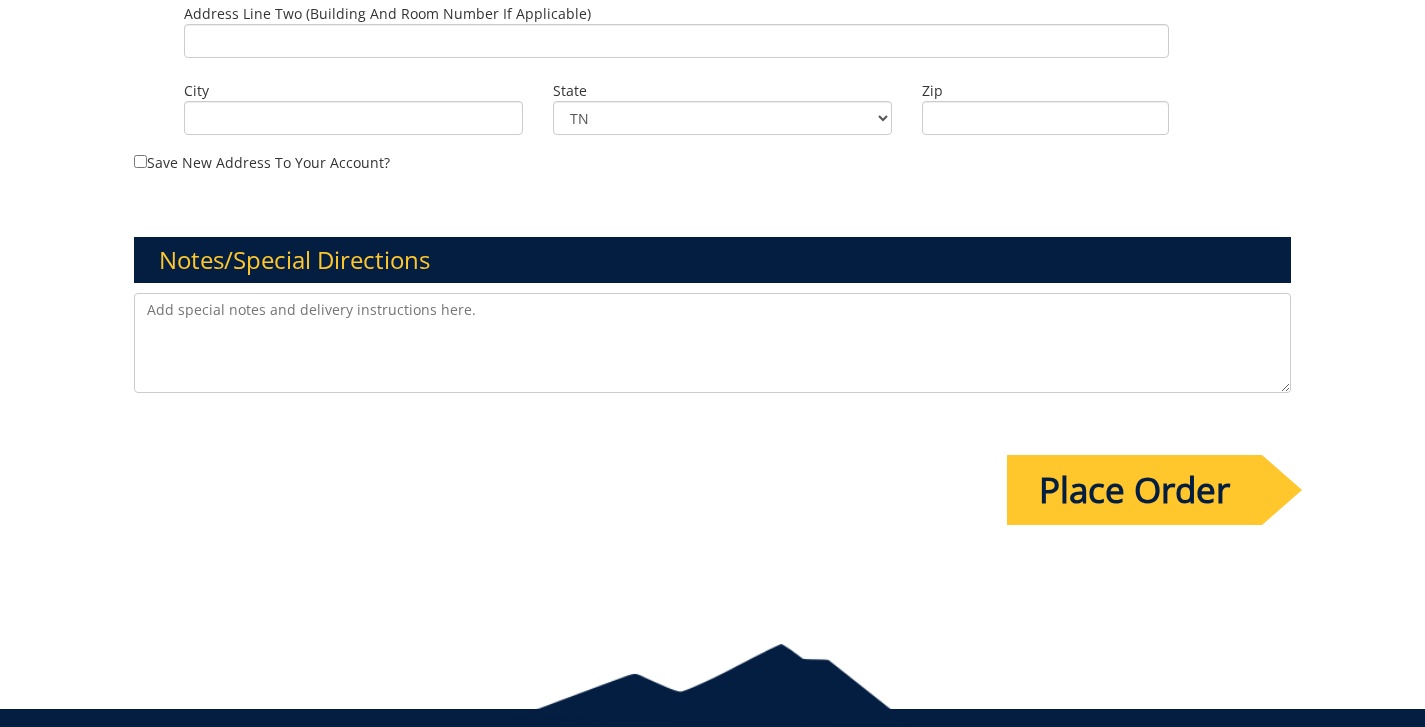 click at bounding box center (713, 343) 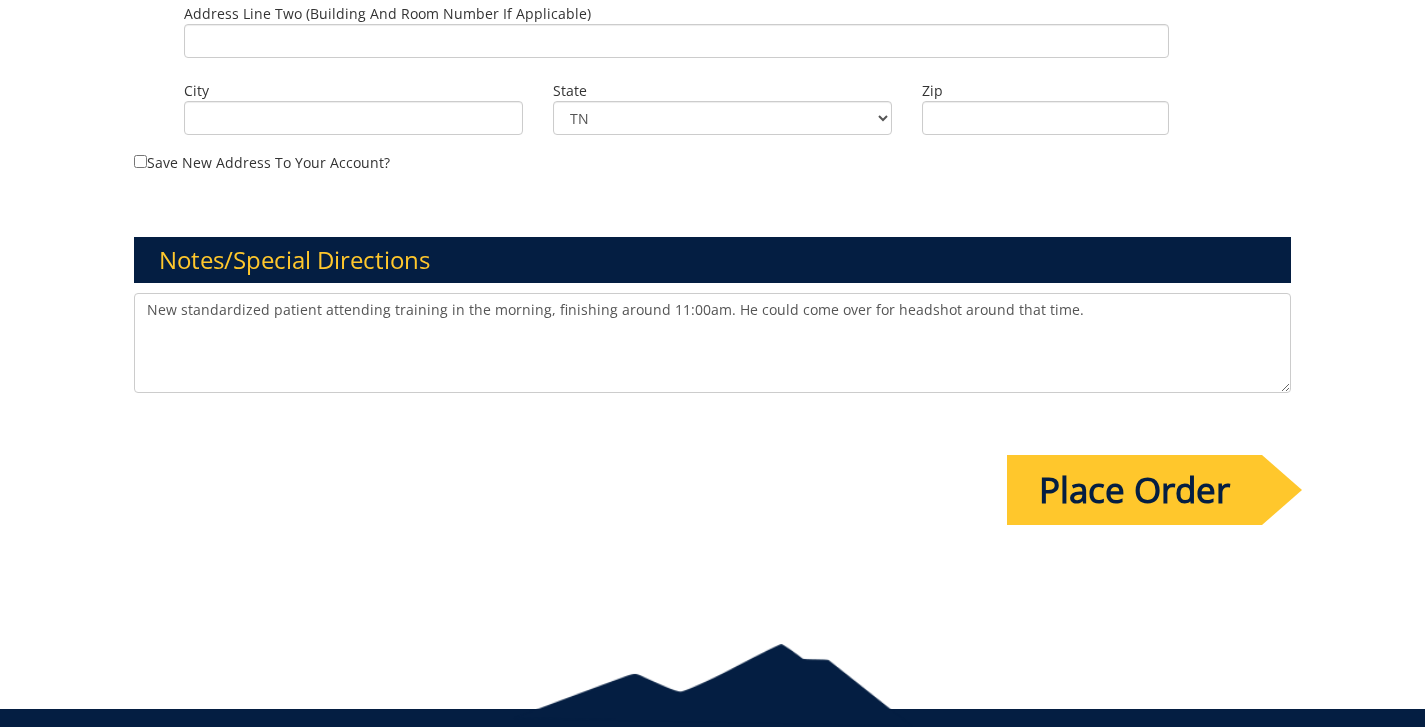 type on "New standardized patient attending training in the morning, finishing around 11:00am. He could come over for headshot around that time." 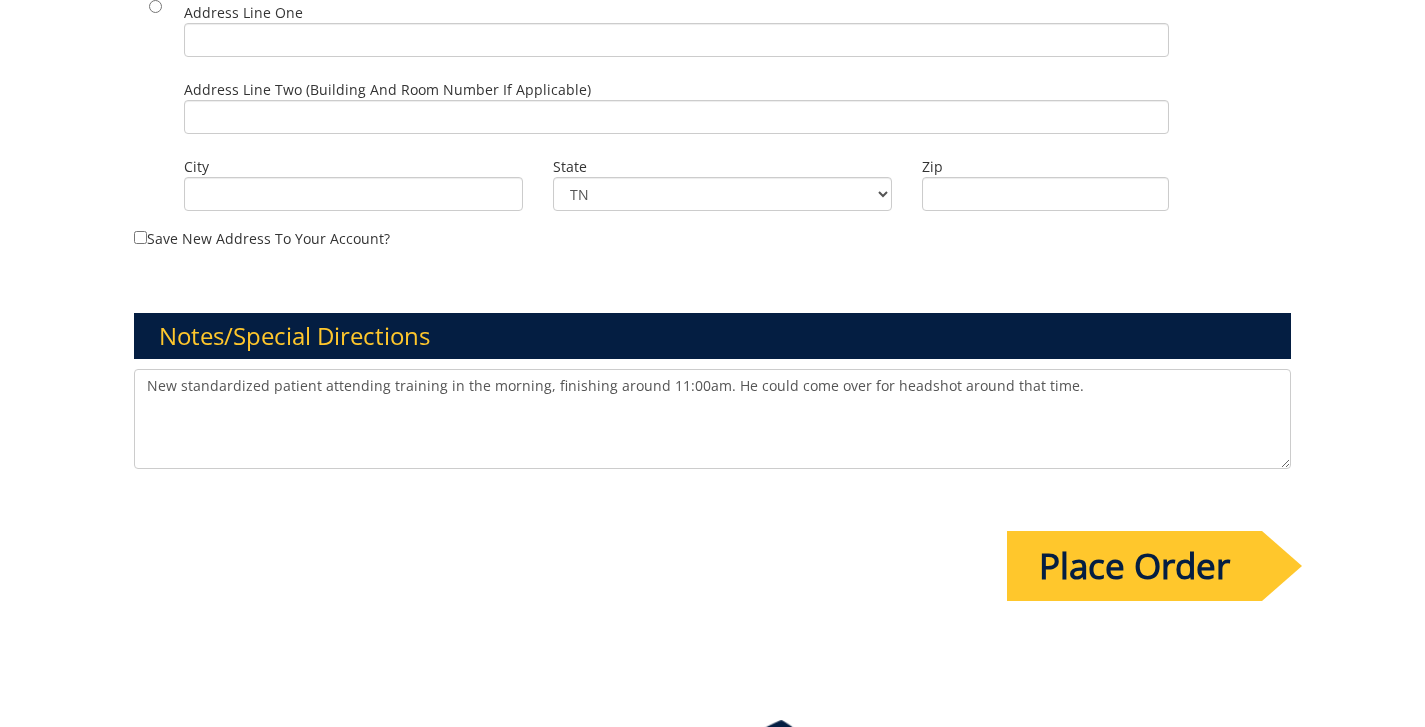 scroll, scrollTop: 0, scrollLeft: 0, axis: both 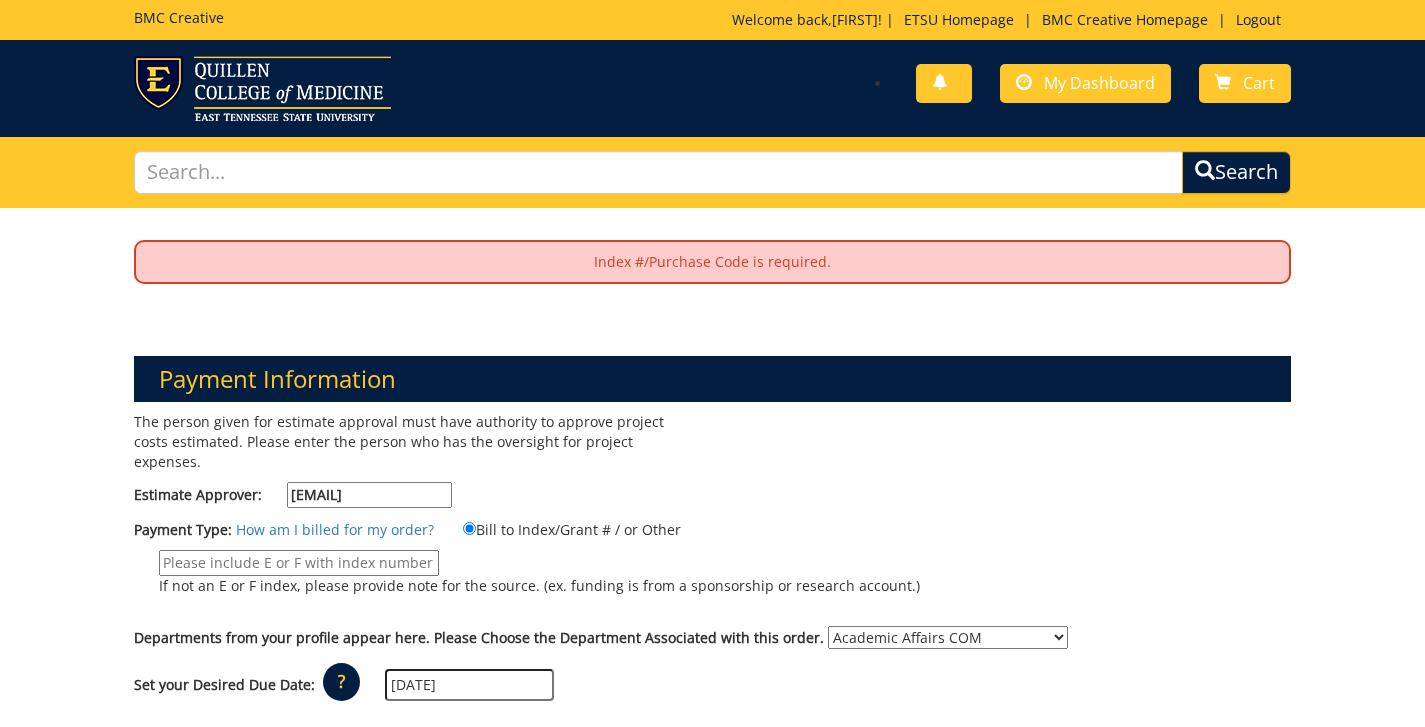 click on "If not an E or F index, please provide
note for the source. (ex. funding is from a sponsorship or research
account.)" at bounding box center (299, 563) 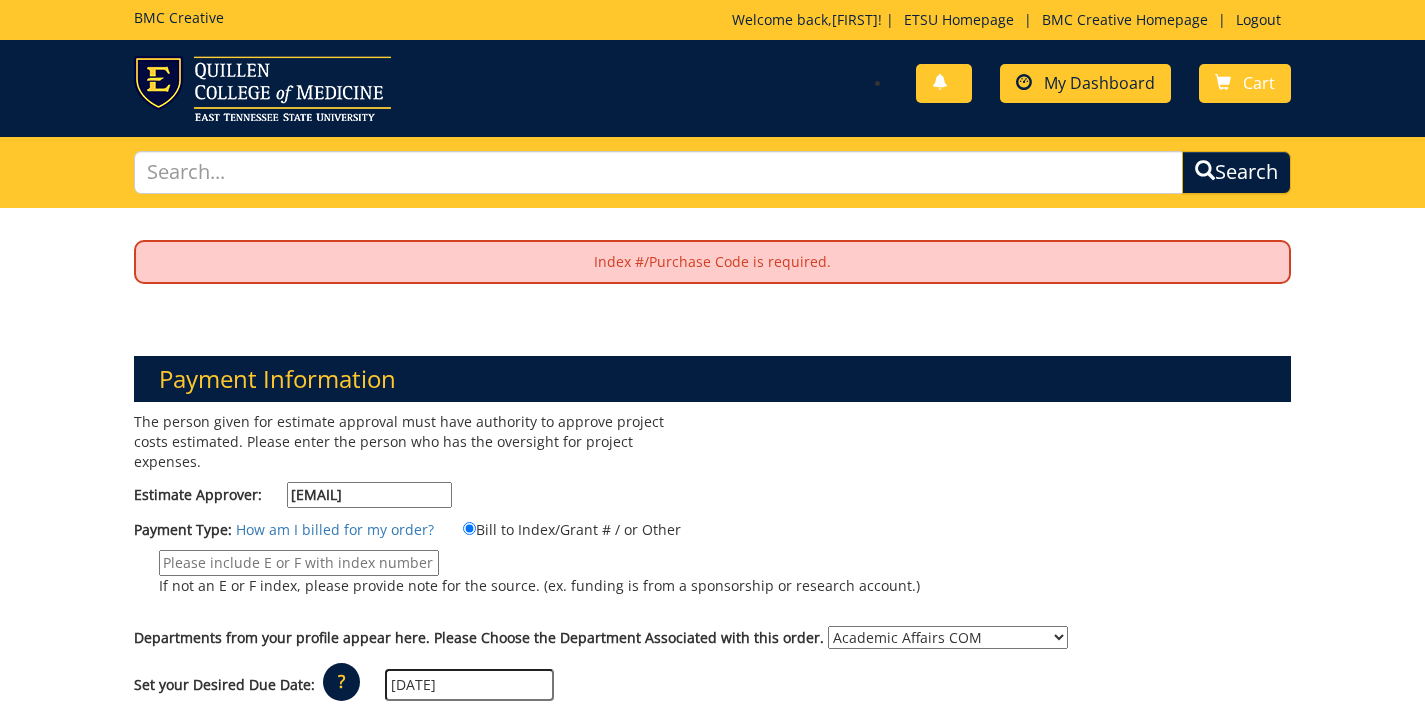 click on "My Dashboard" at bounding box center (1099, 83) 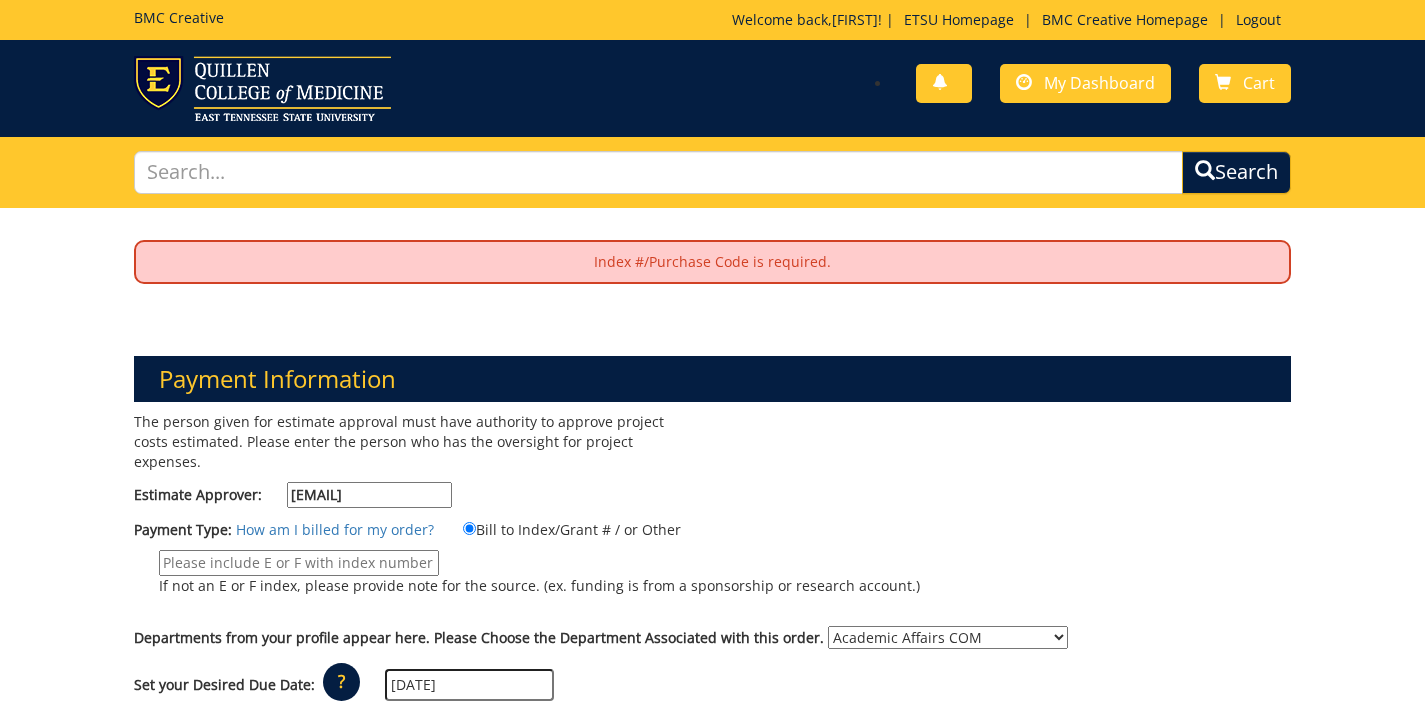 click on "If not an E or F index, please provide
note for the source. (ex. funding is from a sponsorship or research
account.)" at bounding box center (299, 563) 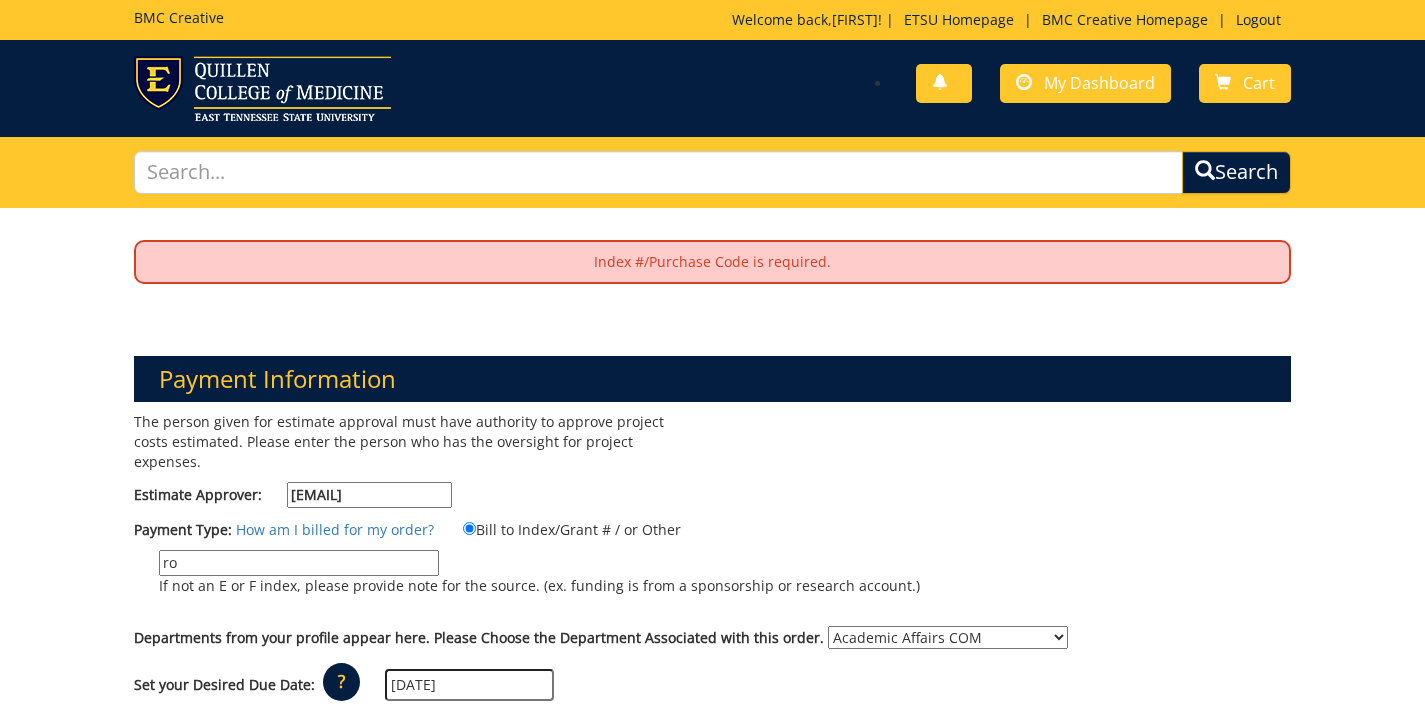 type on "r" 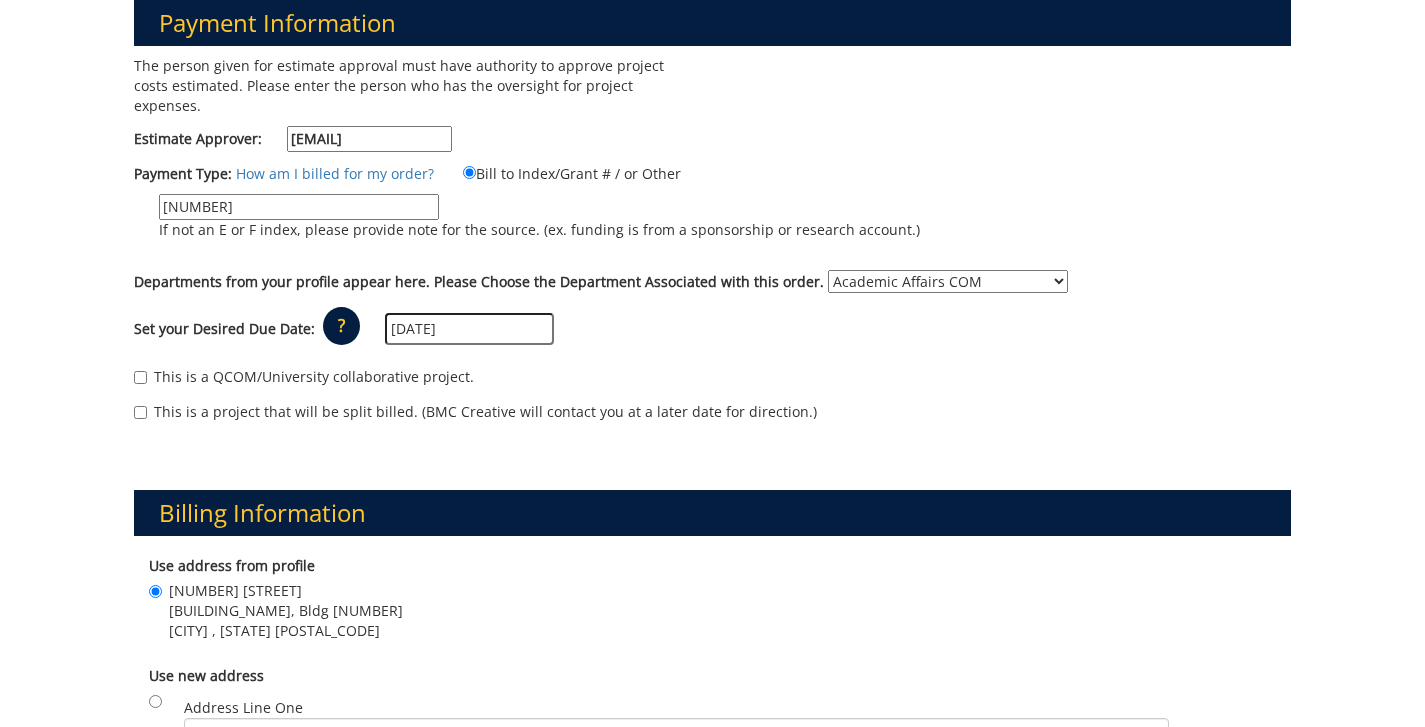 type on "31140" 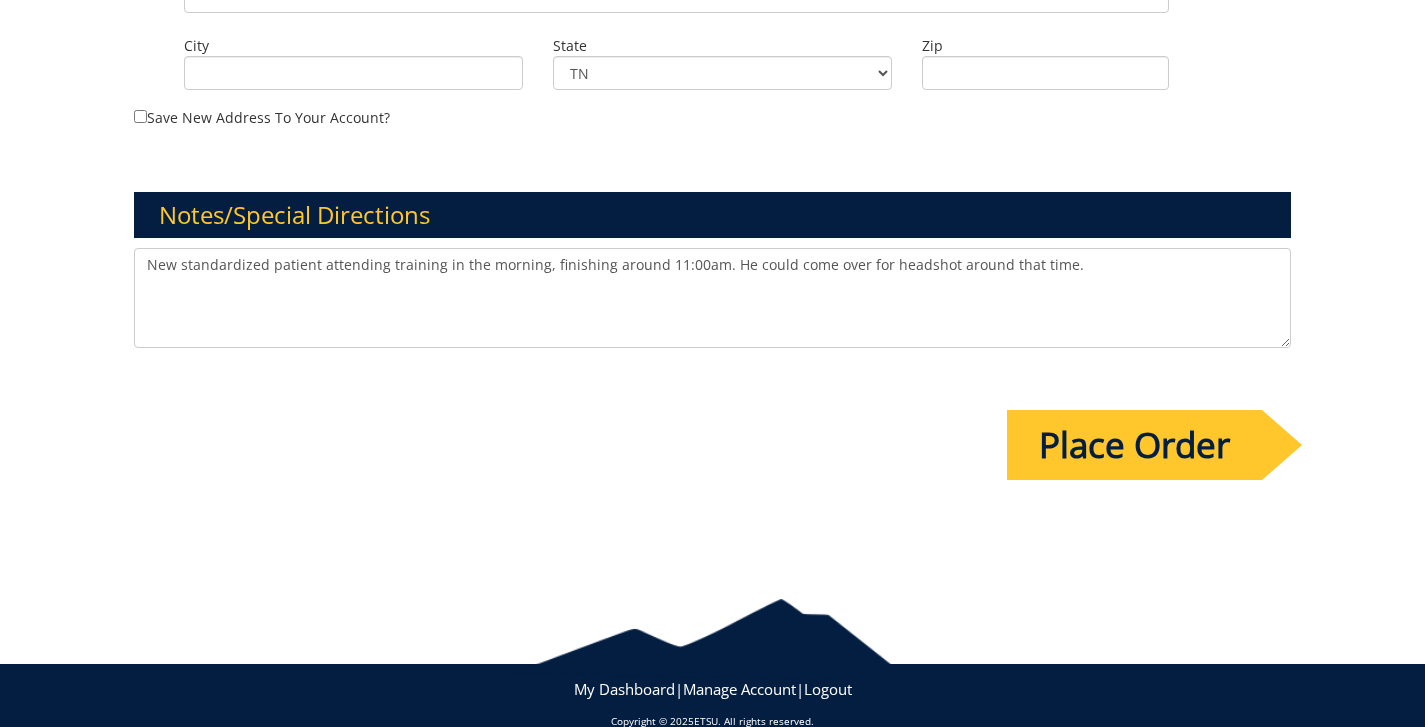 scroll, scrollTop: 1642, scrollLeft: 0, axis: vertical 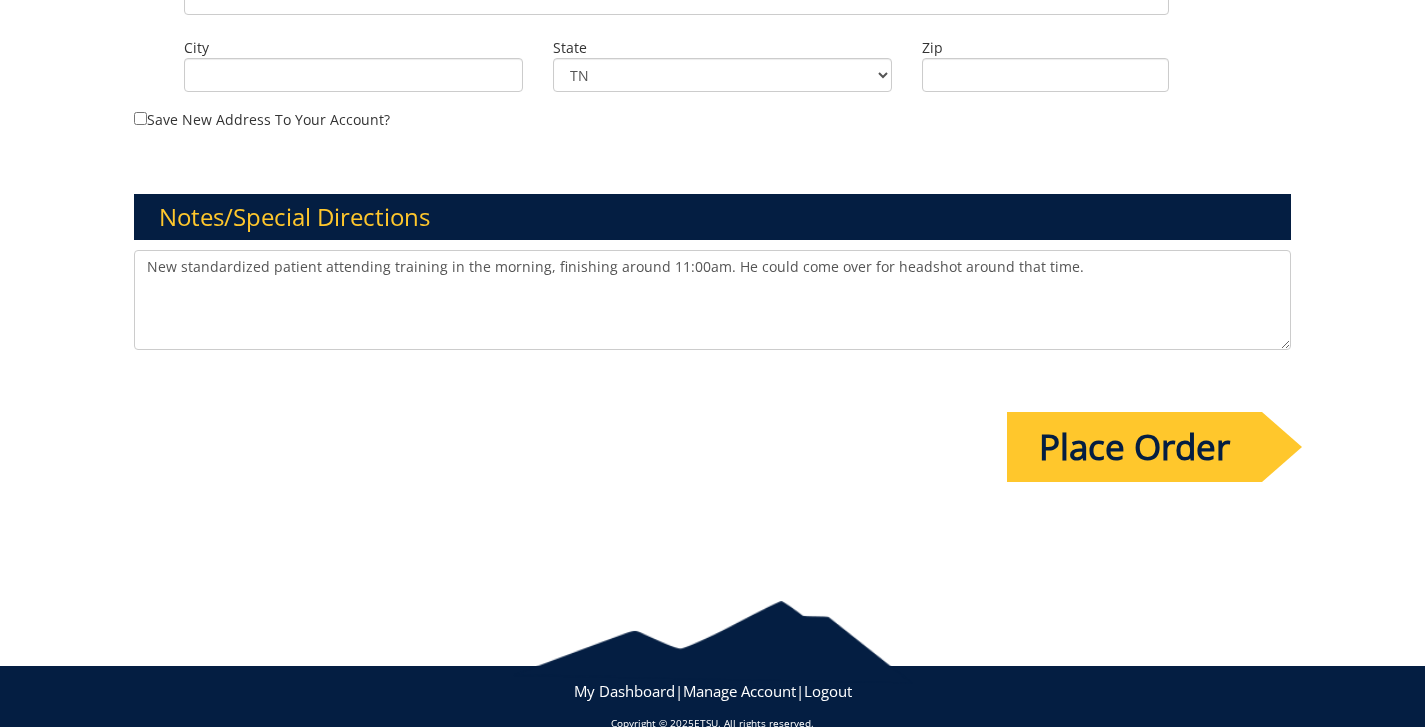 click on "Place Order" at bounding box center (1134, 447) 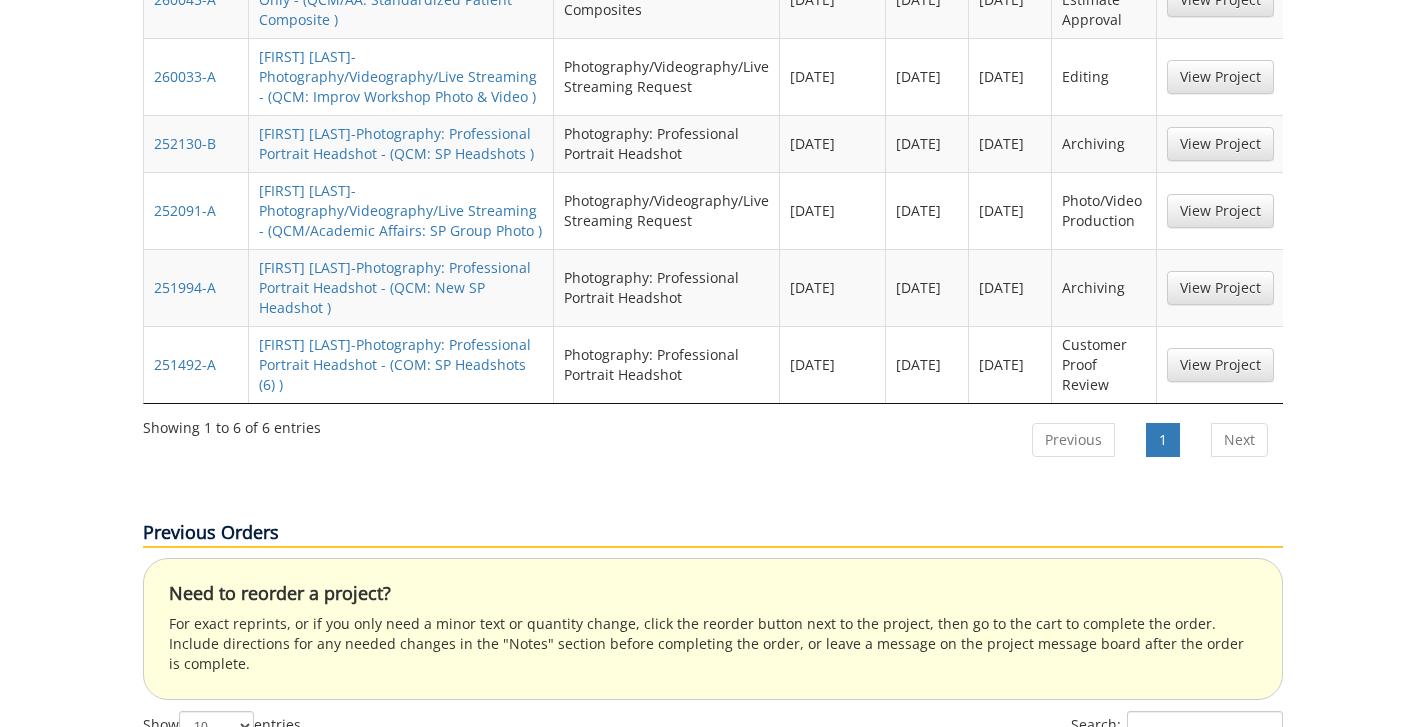scroll, scrollTop: 1034, scrollLeft: 0, axis: vertical 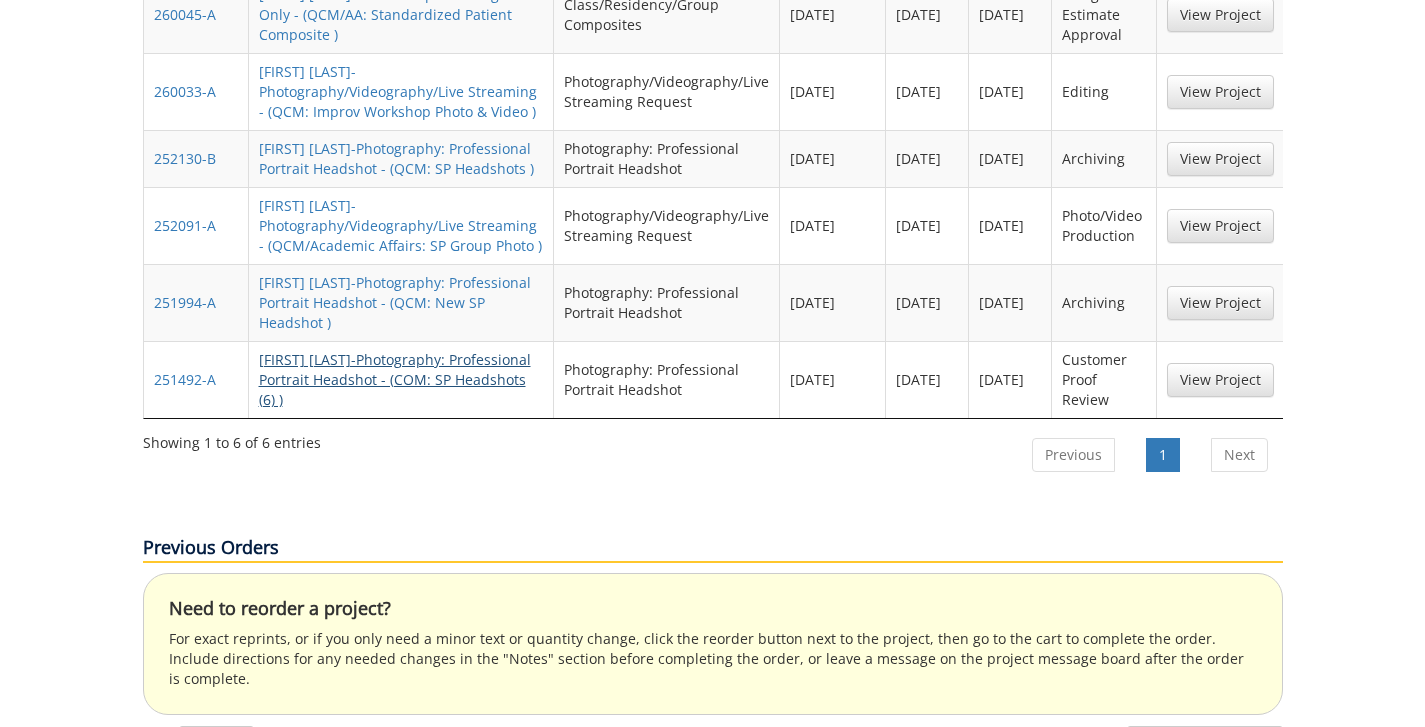 click on "[FIRST] [LAST]-Photography: Professional Portrait Headshot - (COM: SP Headshots (6)
)" at bounding box center (395, 379) 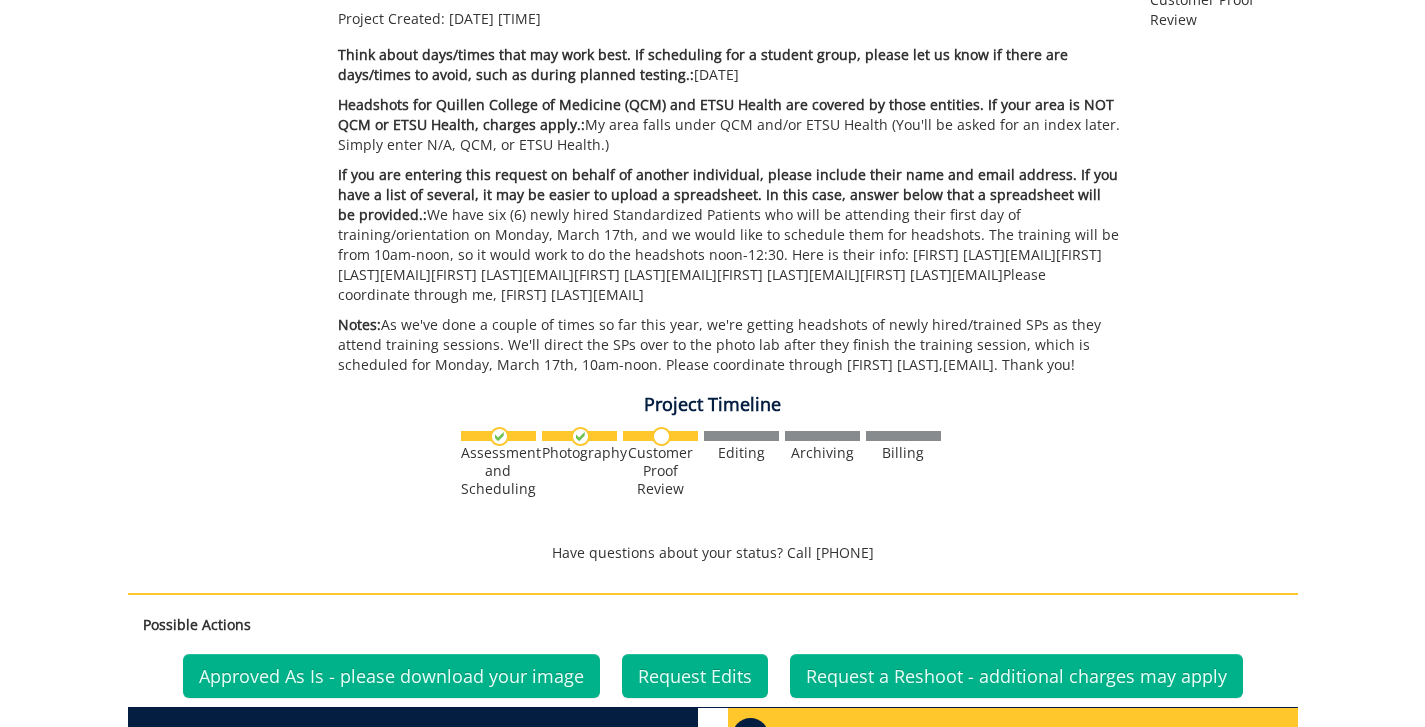 scroll, scrollTop: 381, scrollLeft: 0, axis: vertical 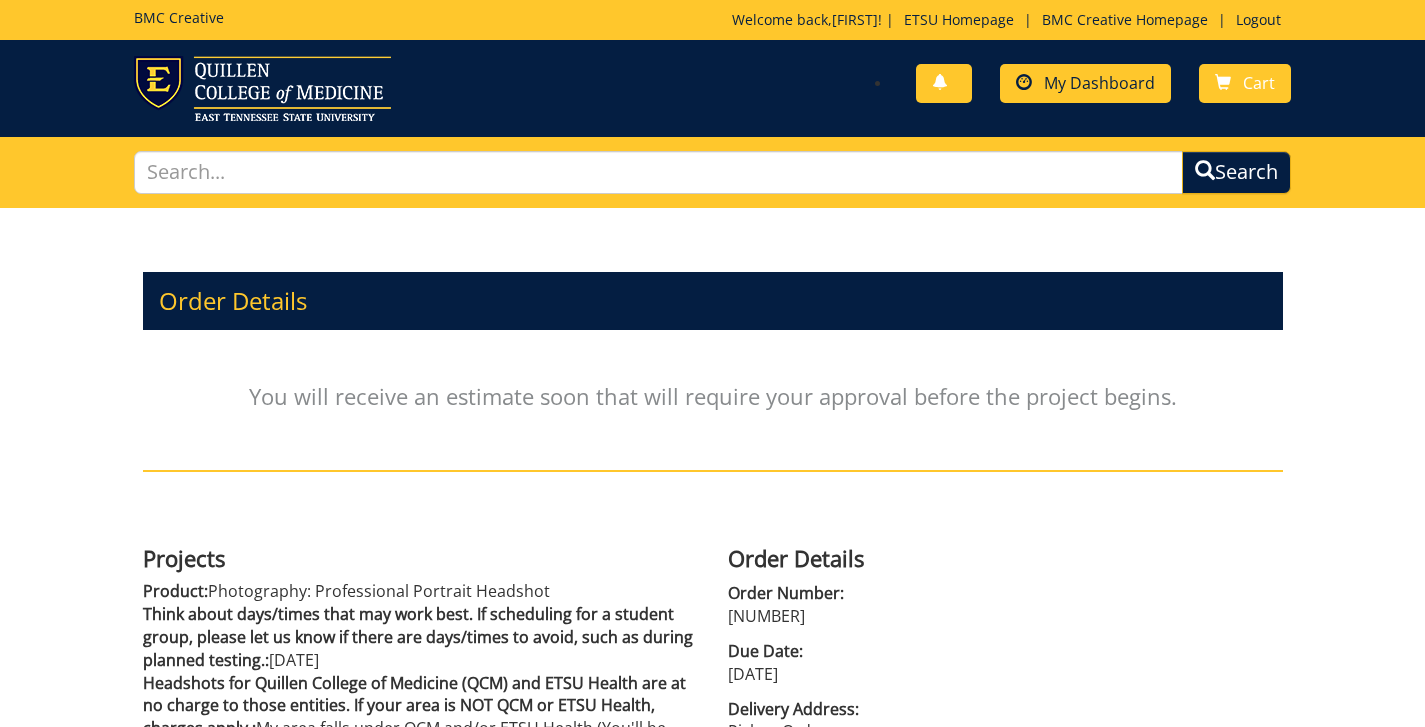click on "My Dashboard" at bounding box center [1099, 83] 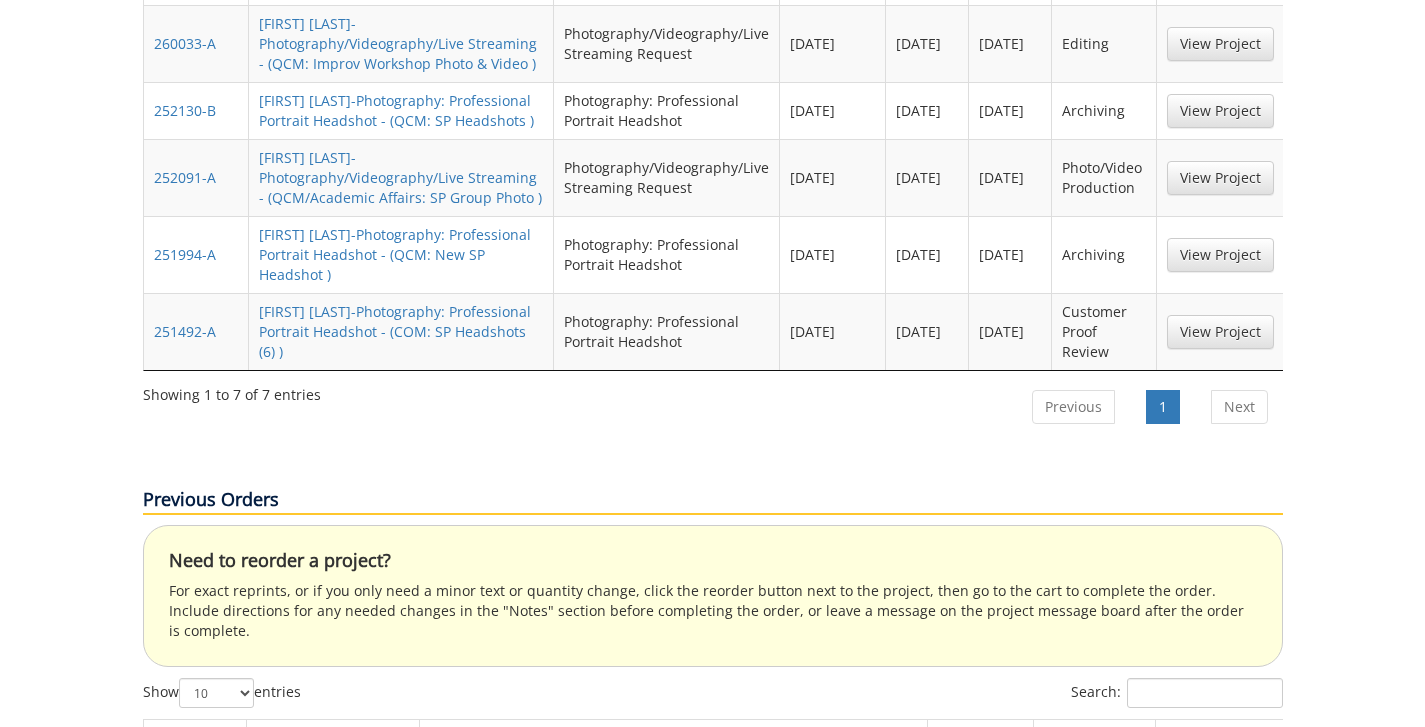 scroll, scrollTop: 1138, scrollLeft: 0, axis: vertical 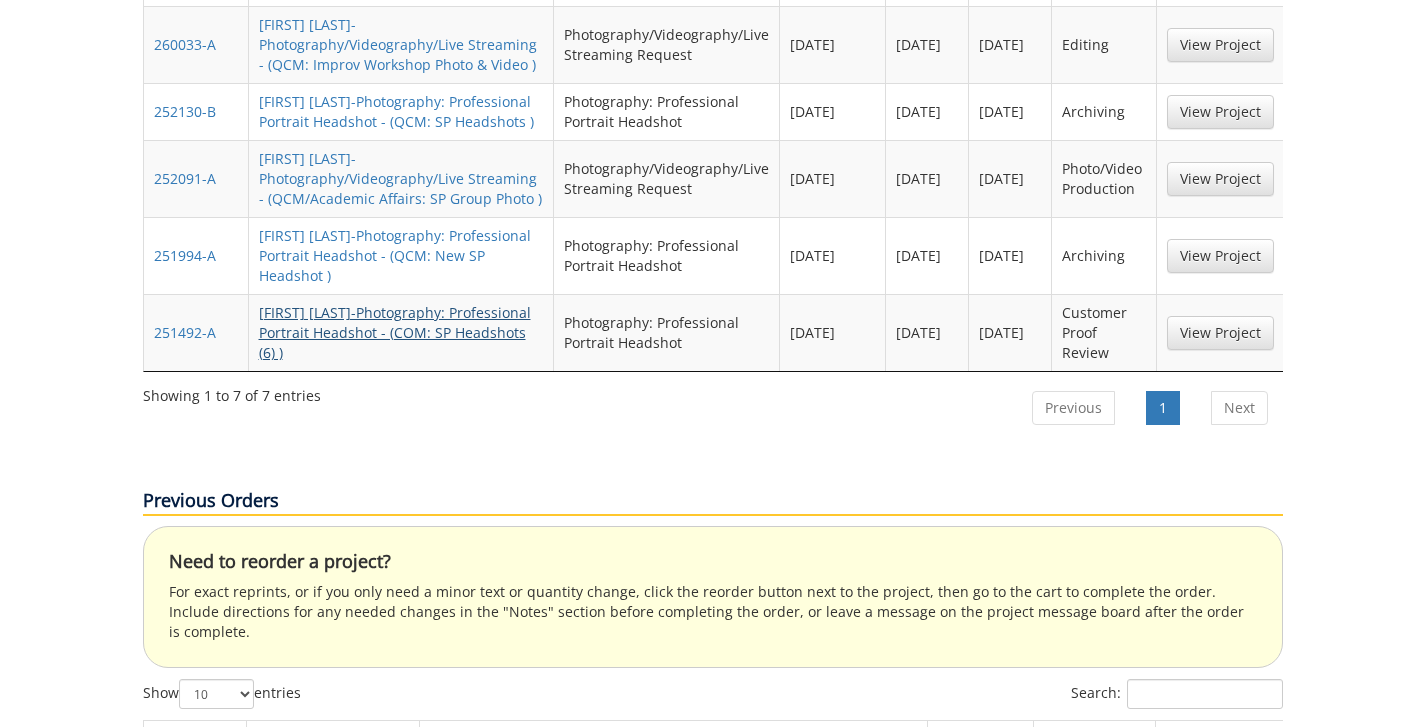 click on "[LAST][FIRST]-[SERVICE]: [SERVICE] - ([DEPT]: [SERVICE] ([NUMBER]))" at bounding box center (395, 332) 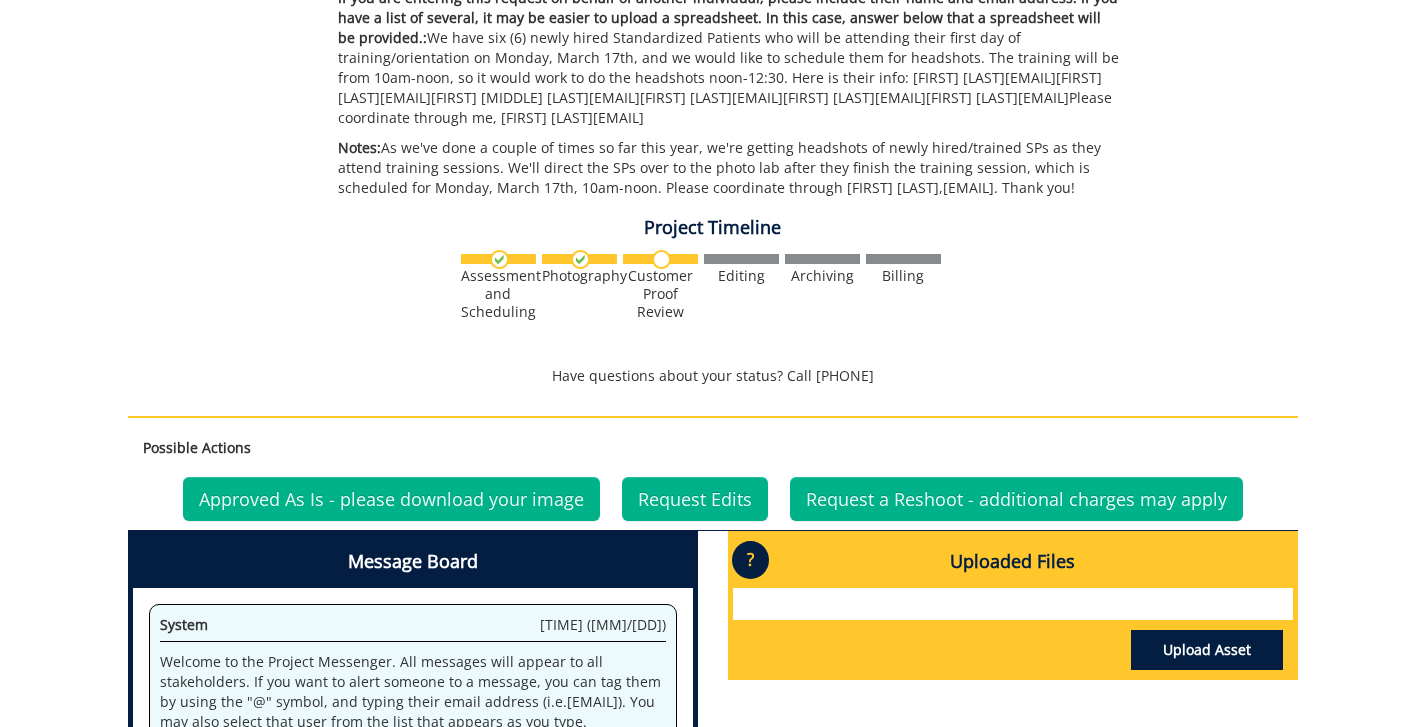 scroll, scrollTop: 665, scrollLeft: 0, axis: vertical 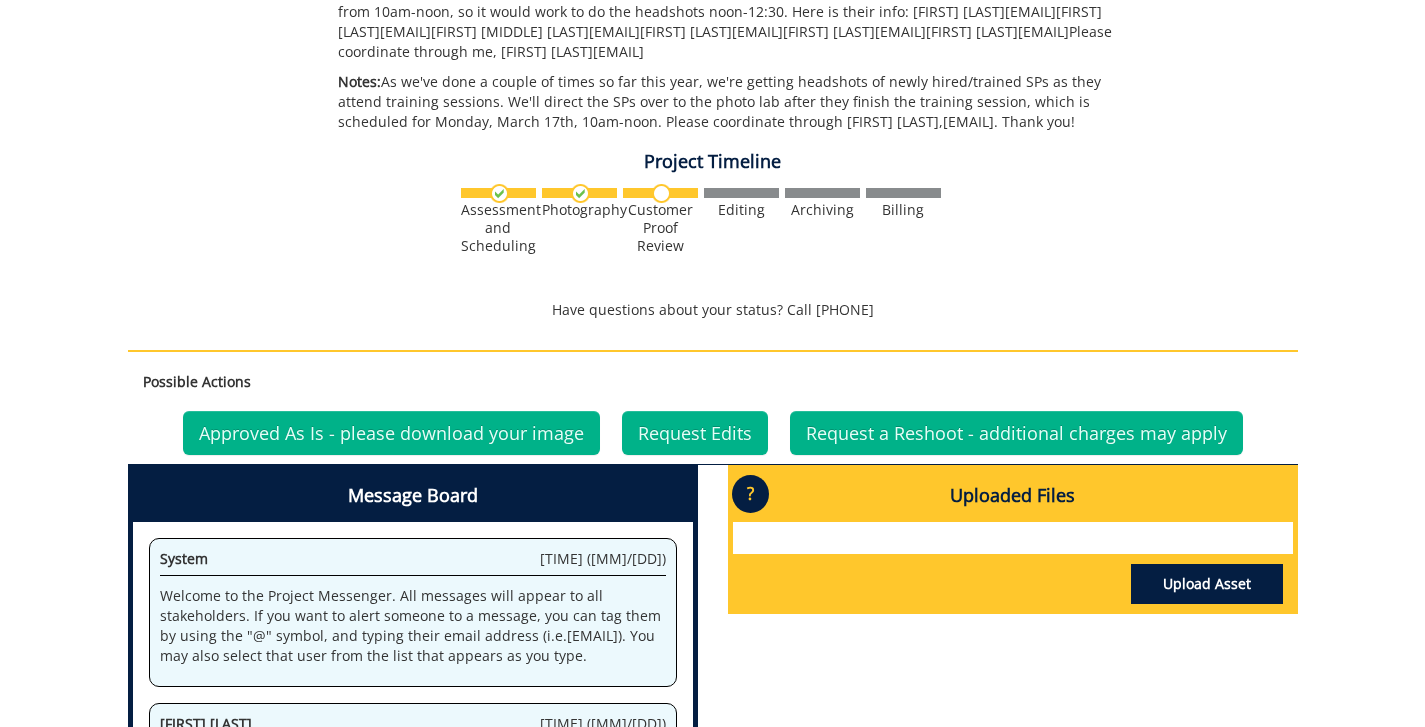 click on "Approved As Is - please download your image" at bounding box center (391, 433) 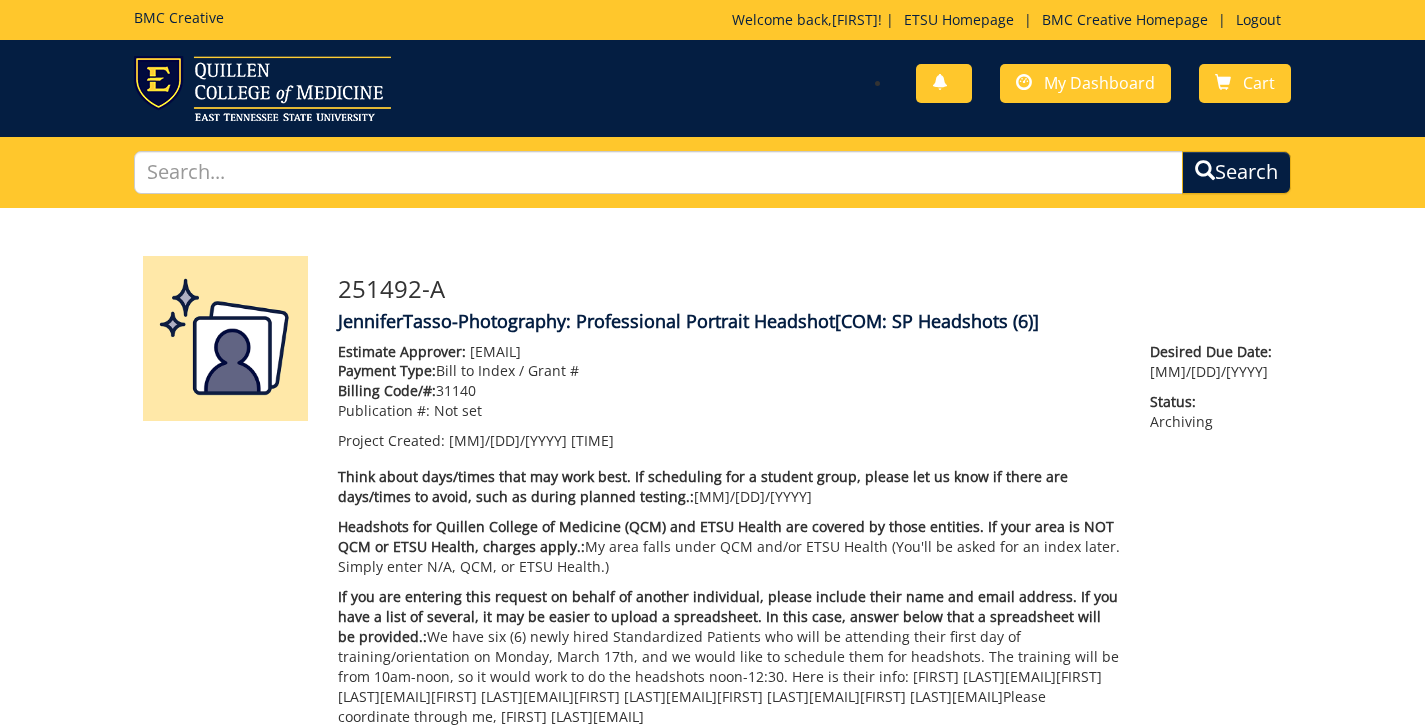 scroll, scrollTop: 0, scrollLeft: 0, axis: both 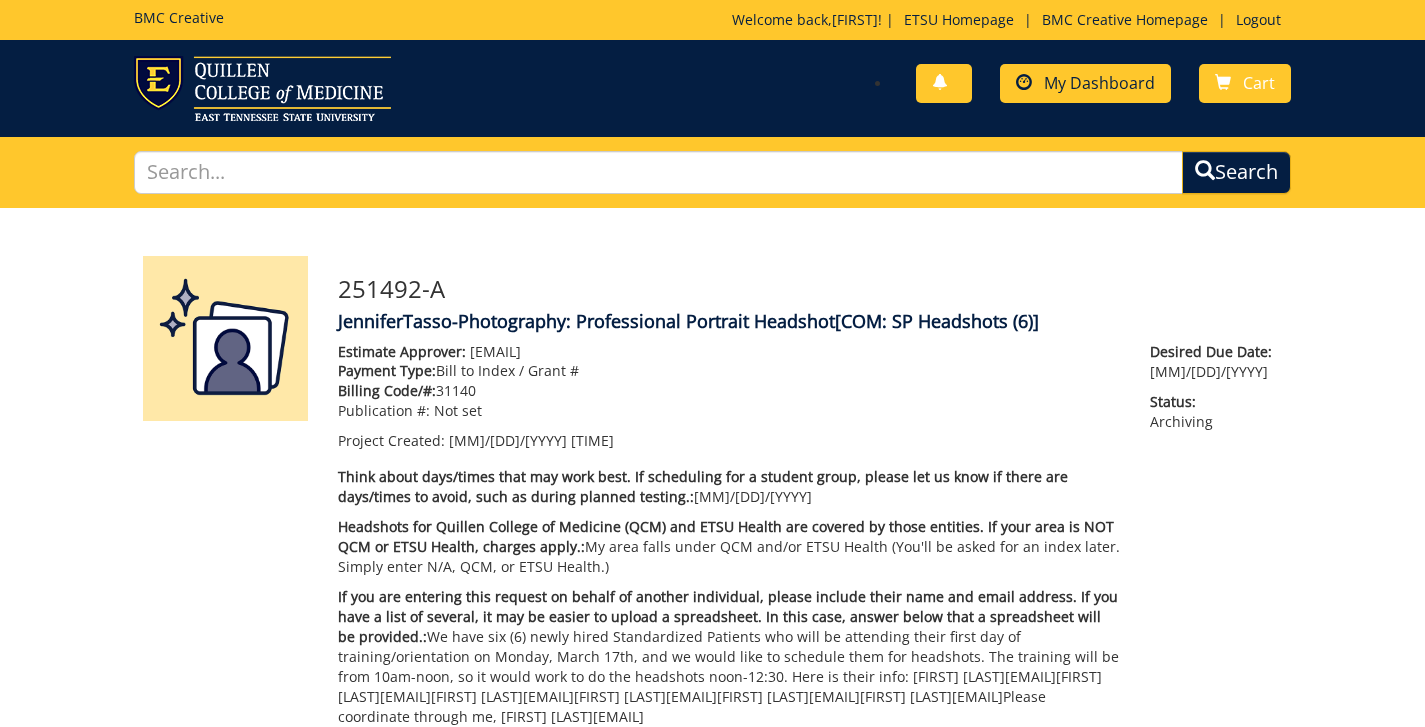 click on "My Dashboard" at bounding box center [1099, 83] 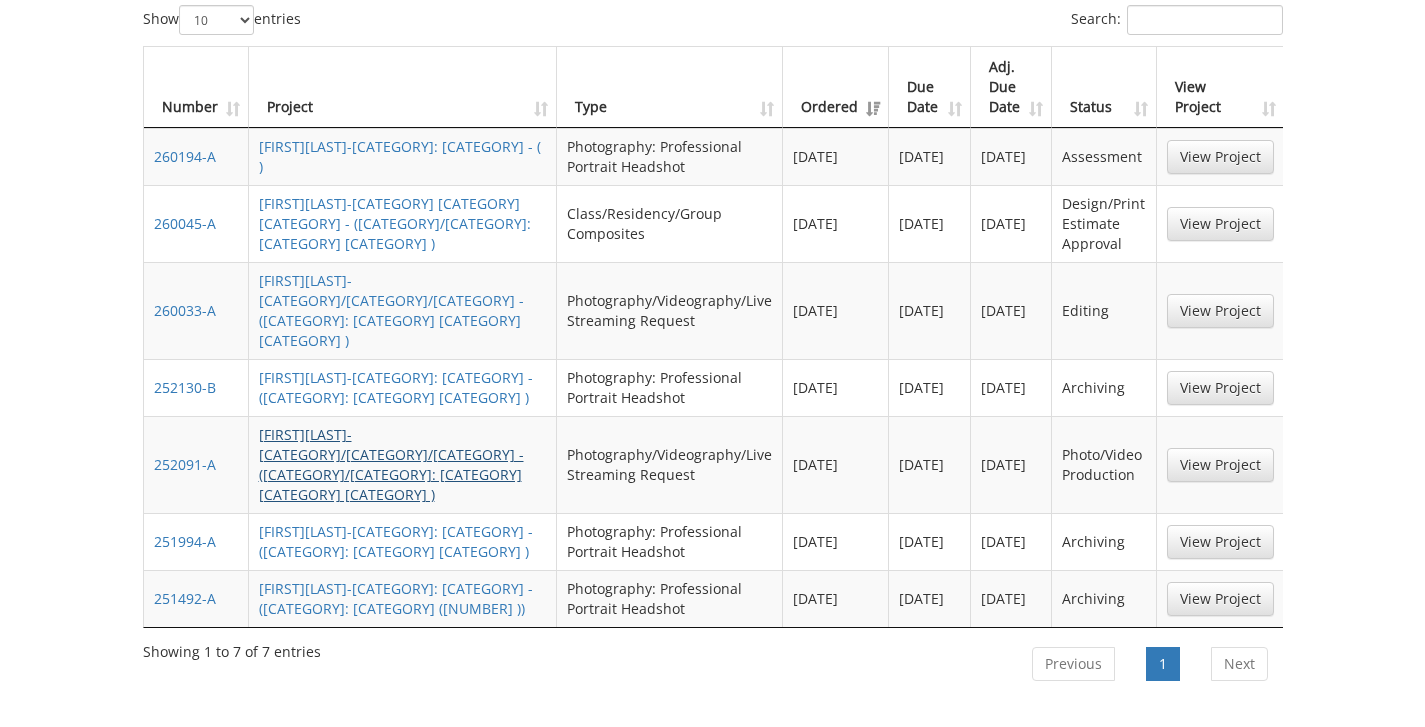 scroll, scrollTop: 884, scrollLeft: 0, axis: vertical 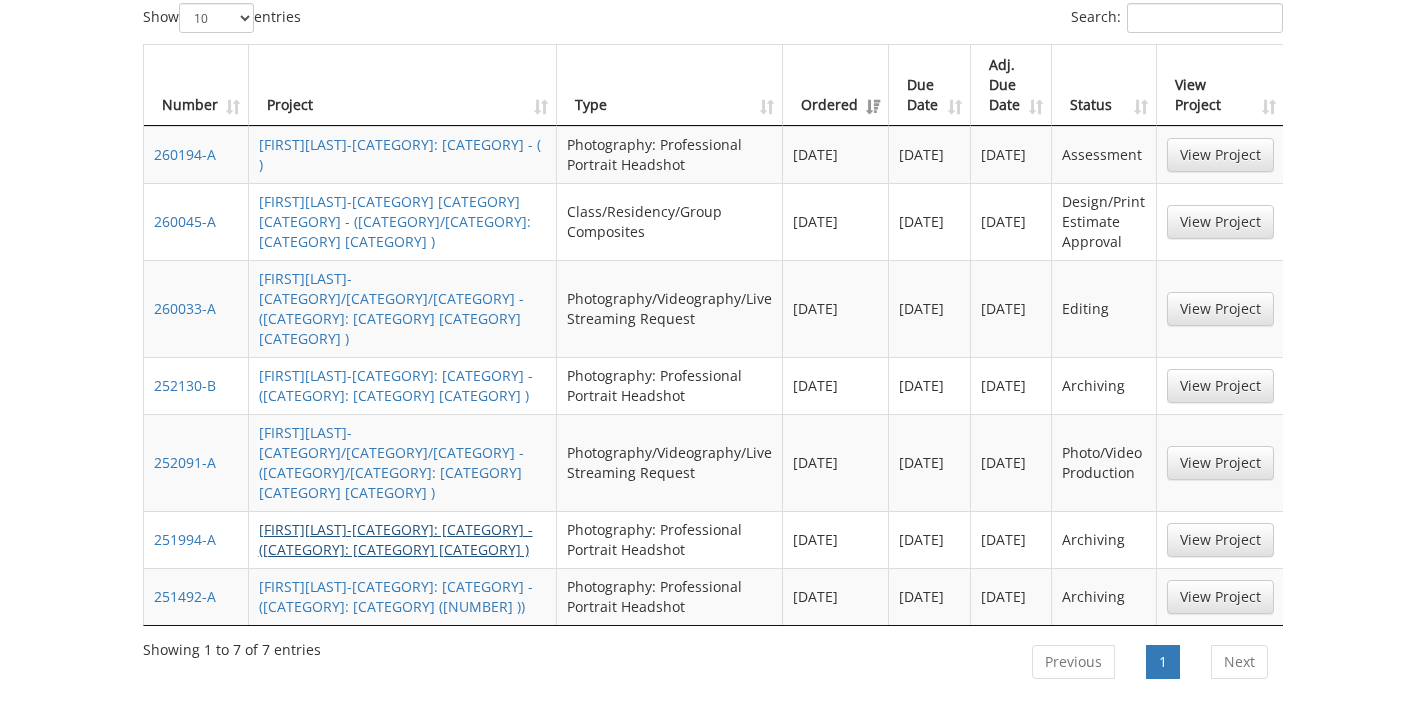 click on "JenniferTasso-Photography: Professional Portrait Headshot - (QCM: New SP Headshot
)" at bounding box center [396, 539] 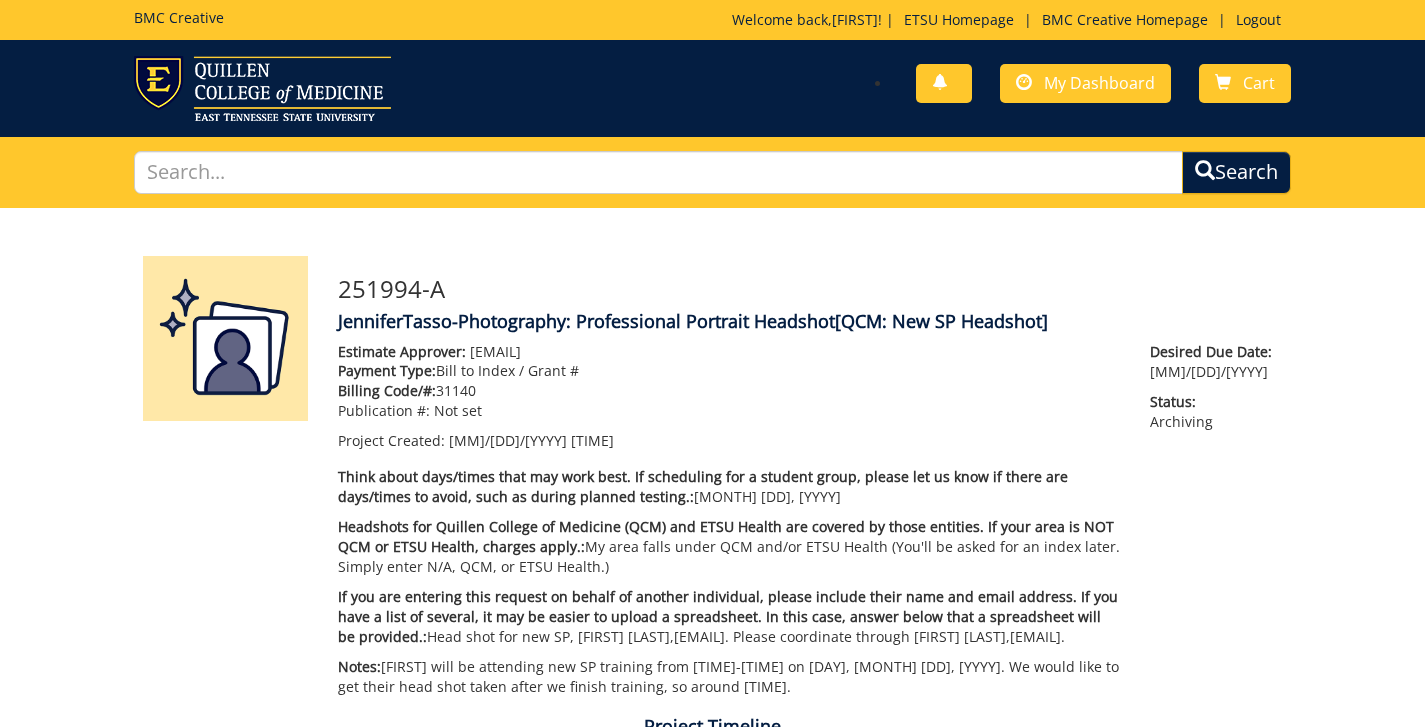 scroll, scrollTop: 0, scrollLeft: 0, axis: both 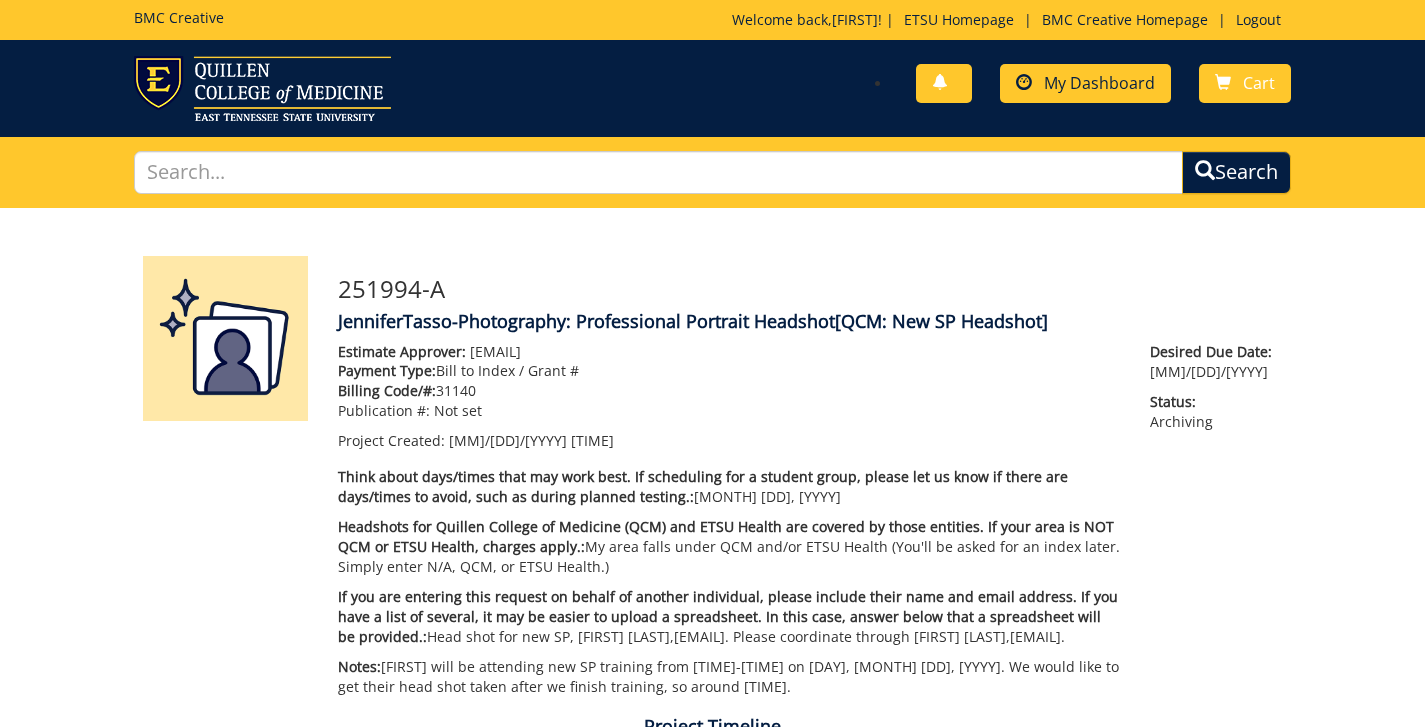 click on "My Dashboard" at bounding box center (1099, 83) 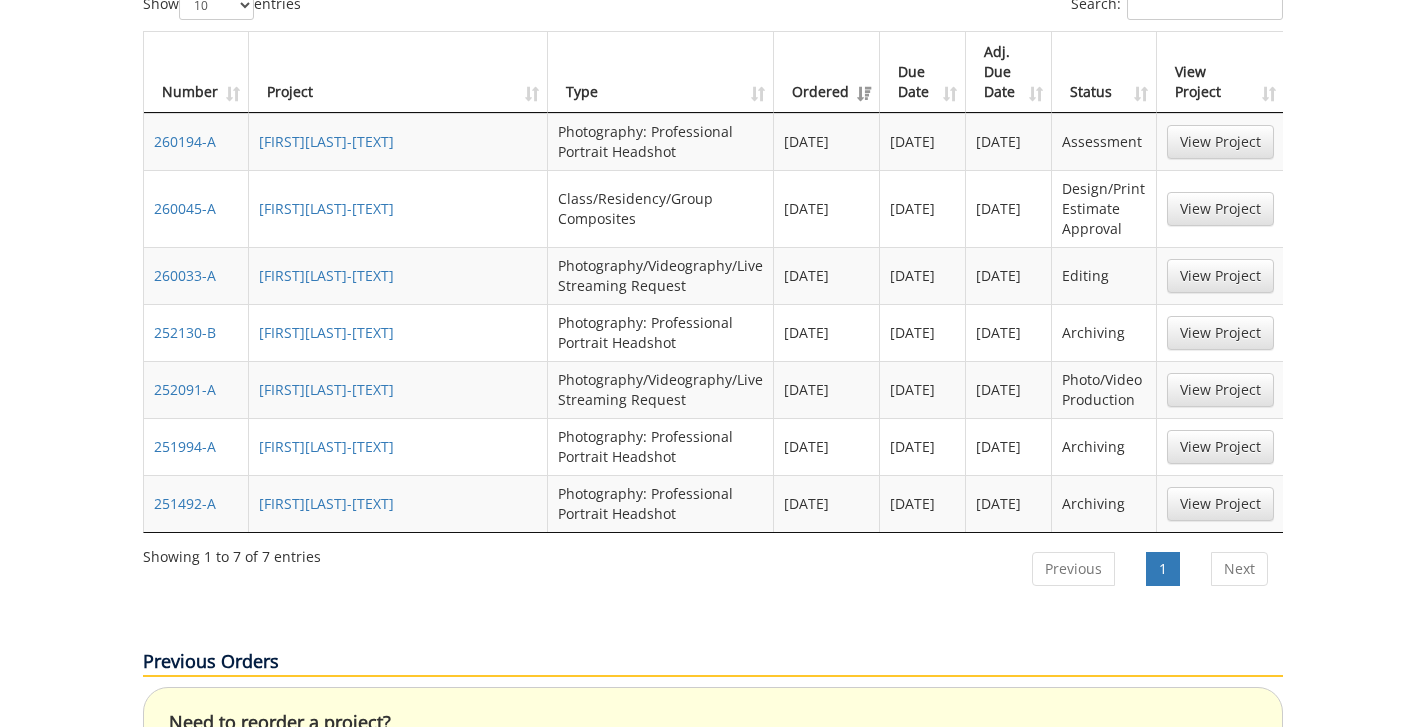 scroll, scrollTop: 896, scrollLeft: 0, axis: vertical 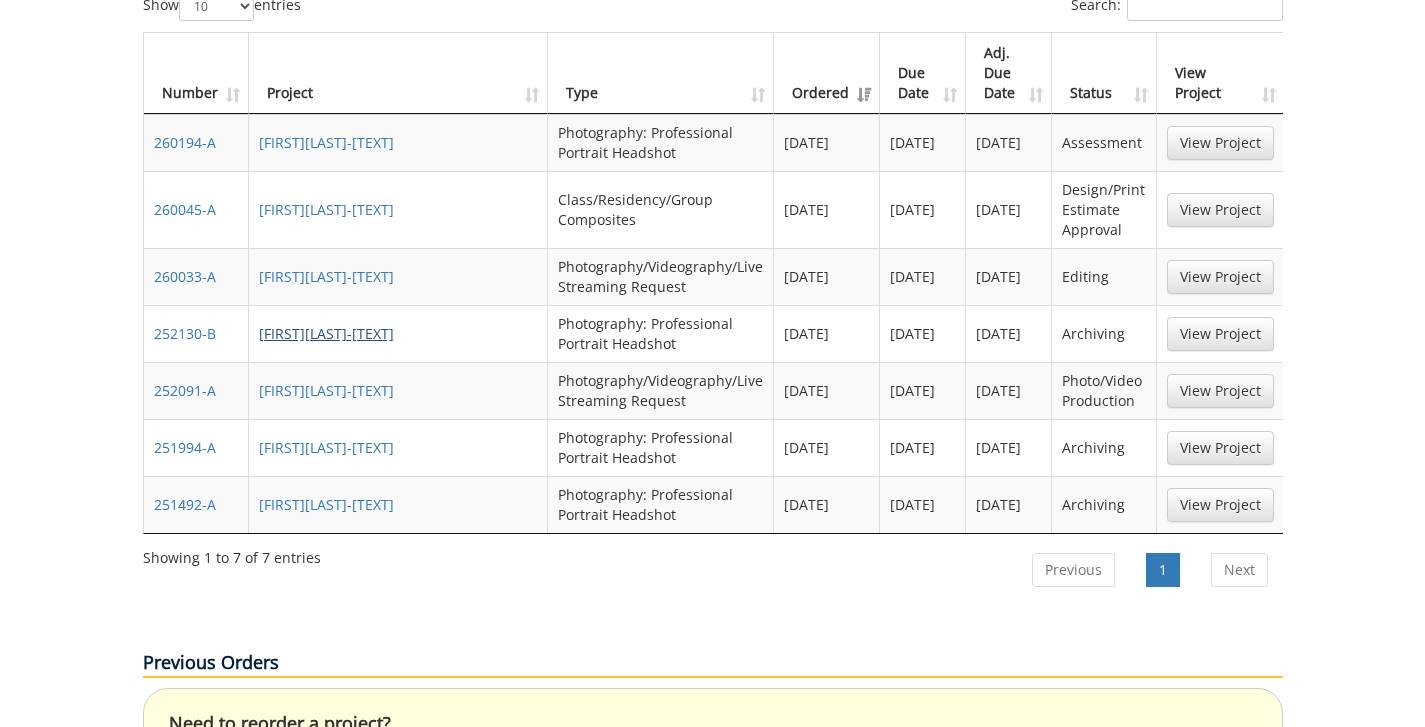 click on "[FIRST][LAST]-[TEXT]" at bounding box center [326, 333] 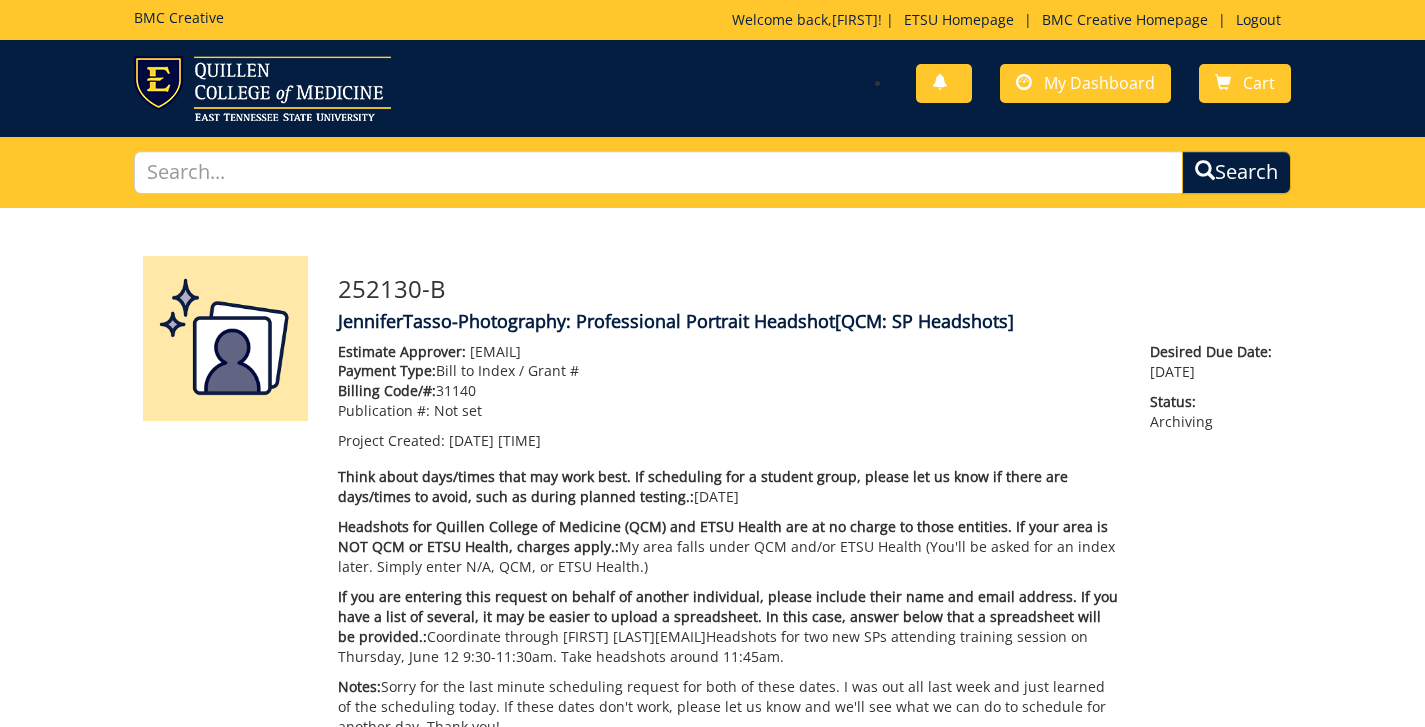 scroll, scrollTop: 0, scrollLeft: 0, axis: both 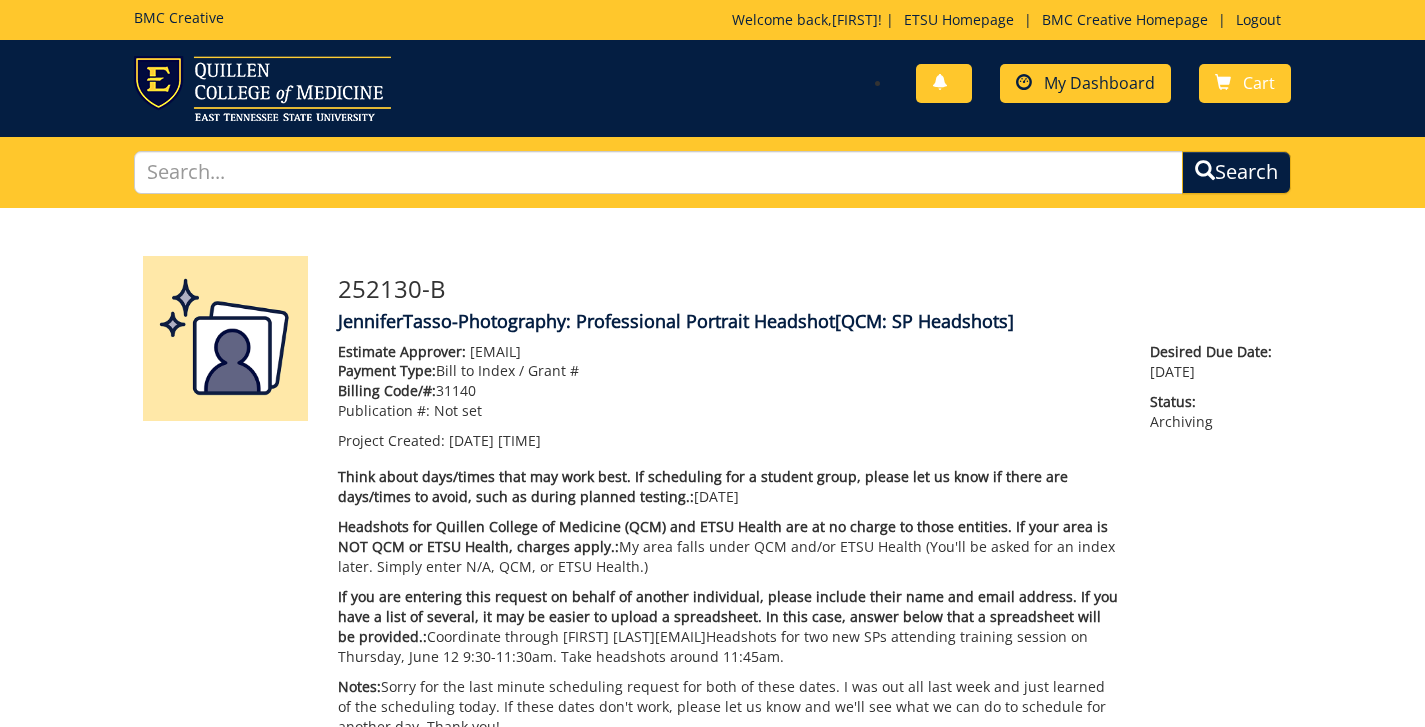 click on "My Dashboard" at bounding box center [1099, 83] 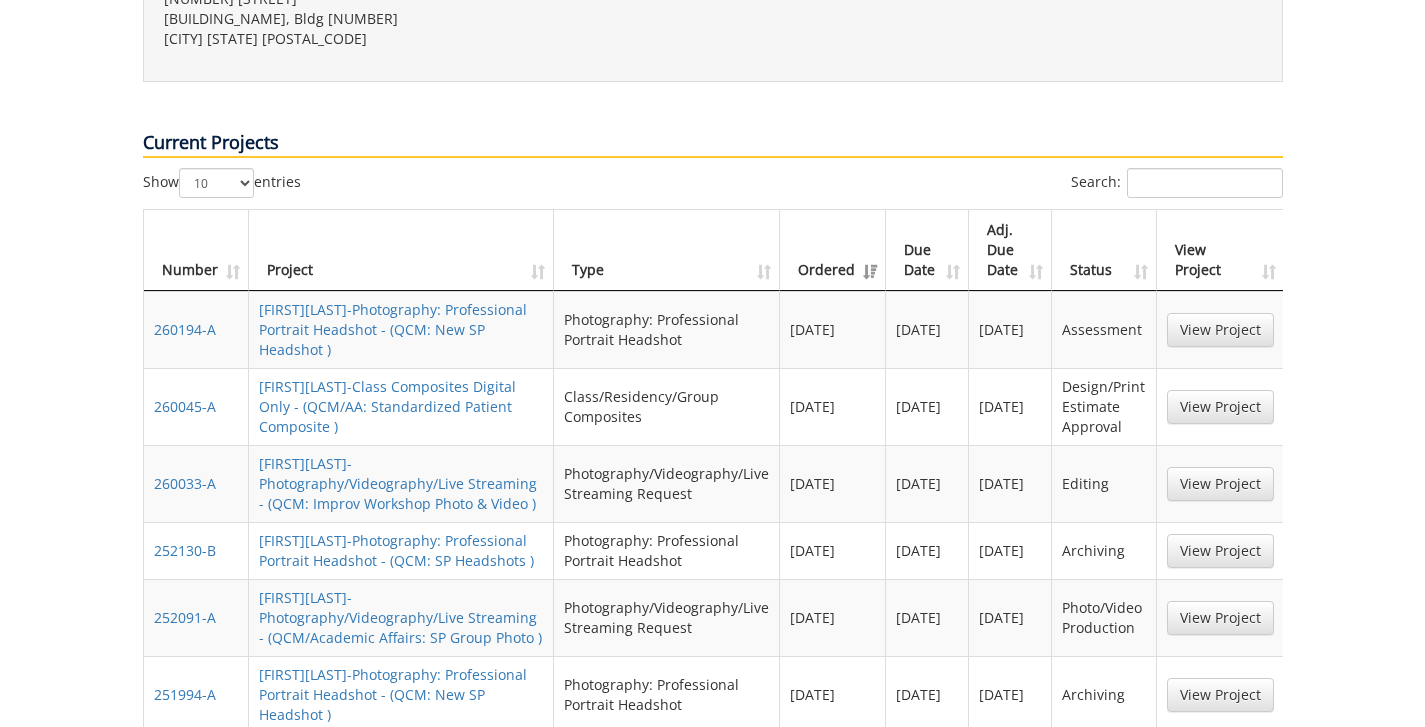 scroll, scrollTop: 713, scrollLeft: 0, axis: vertical 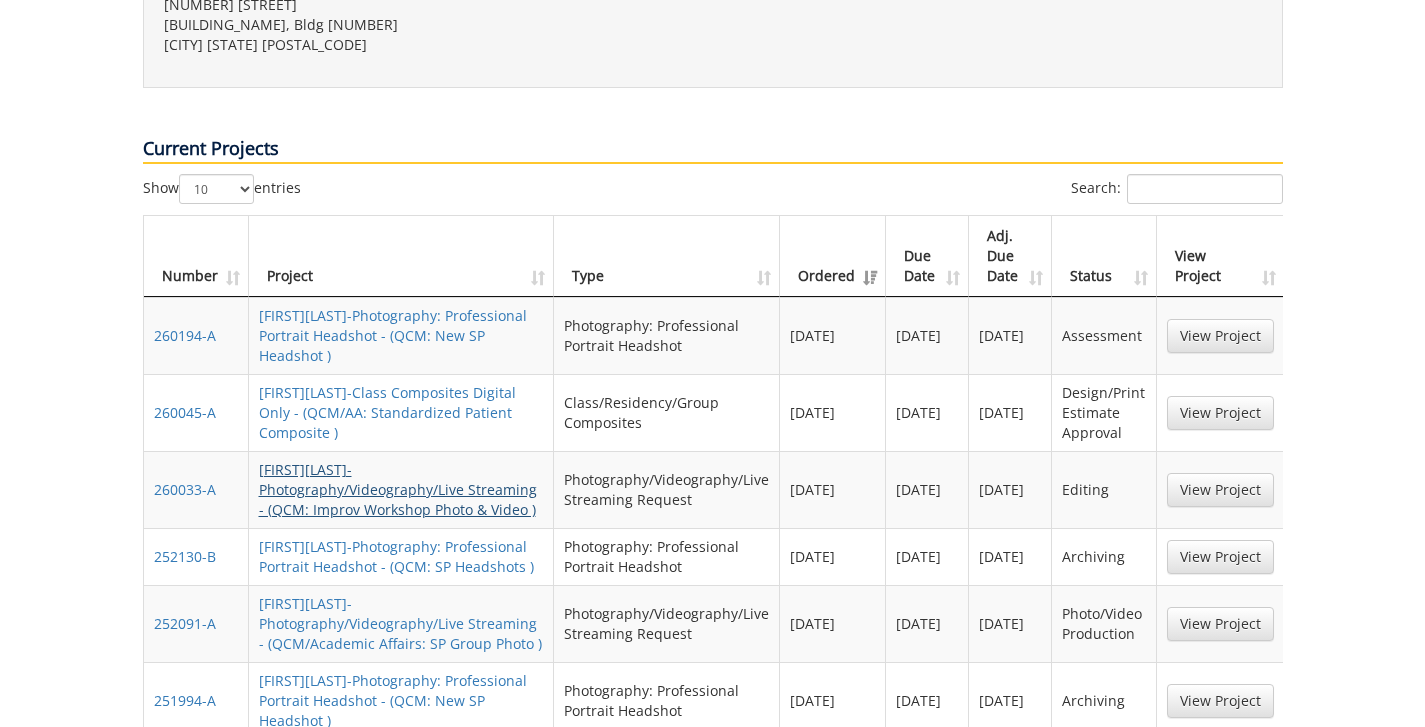 click on "[FIRST][LAST]-Photography/Videography/Live Streaming - (QCM: Improv Workshop Photo & Video
)" at bounding box center (398, 489) 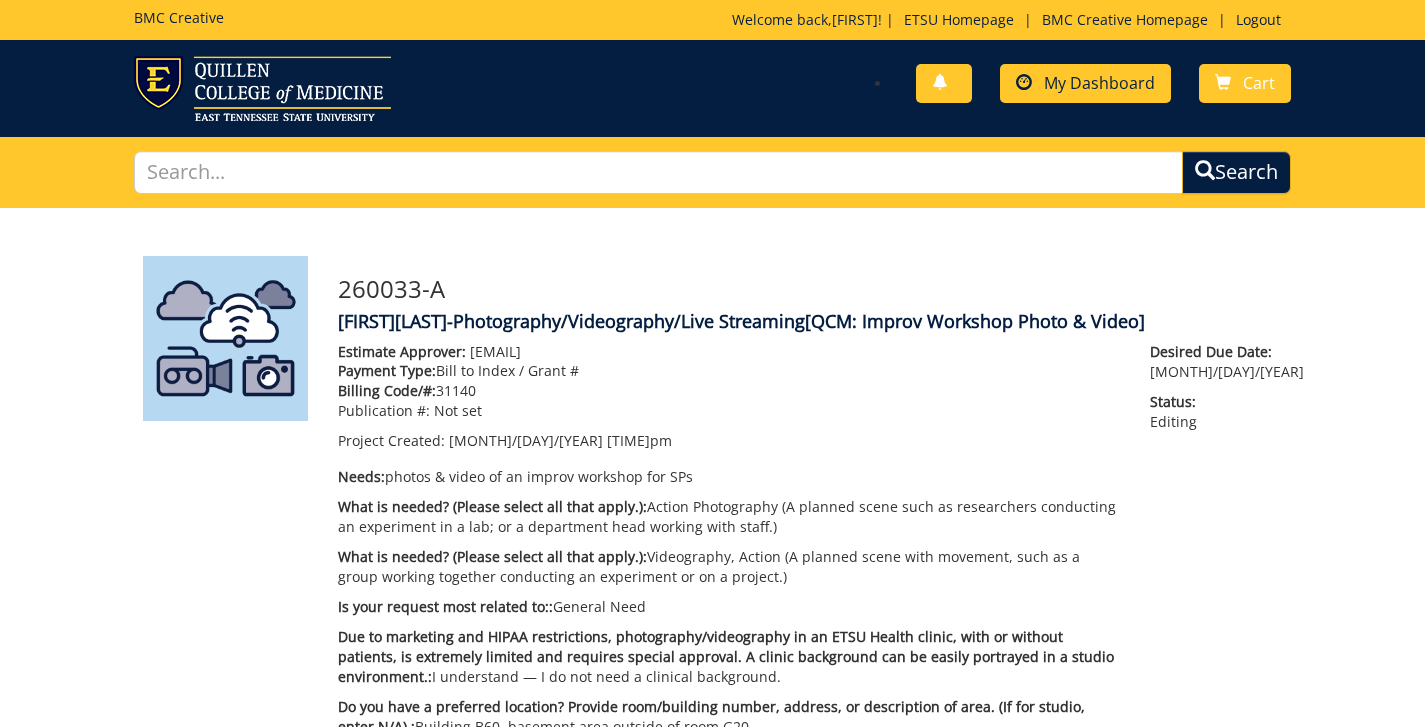 scroll, scrollTop: 0, scrollLeft: 0, axis: both 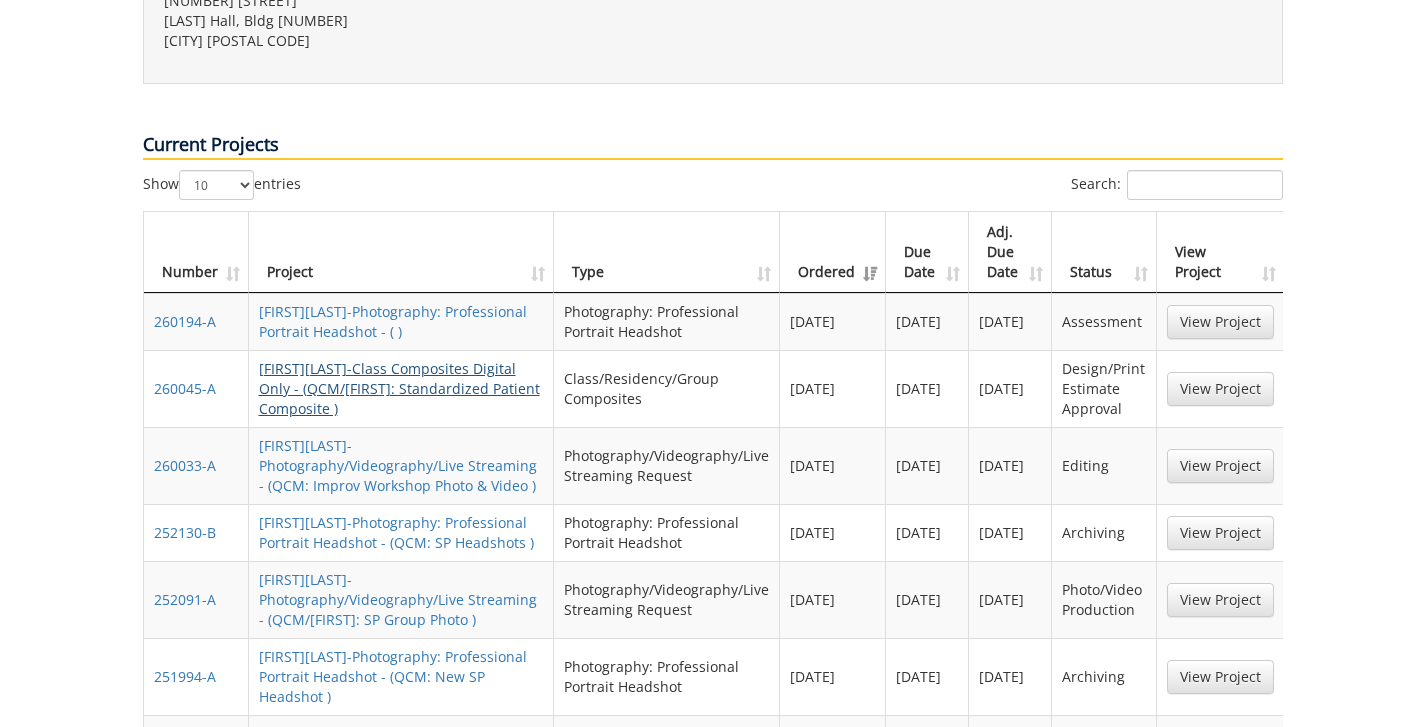 click on "JenniferTasso-Class Composites Digital Only - (QCM/AA: Standardized Patient Composite
)" at bounding box center [399, 388] 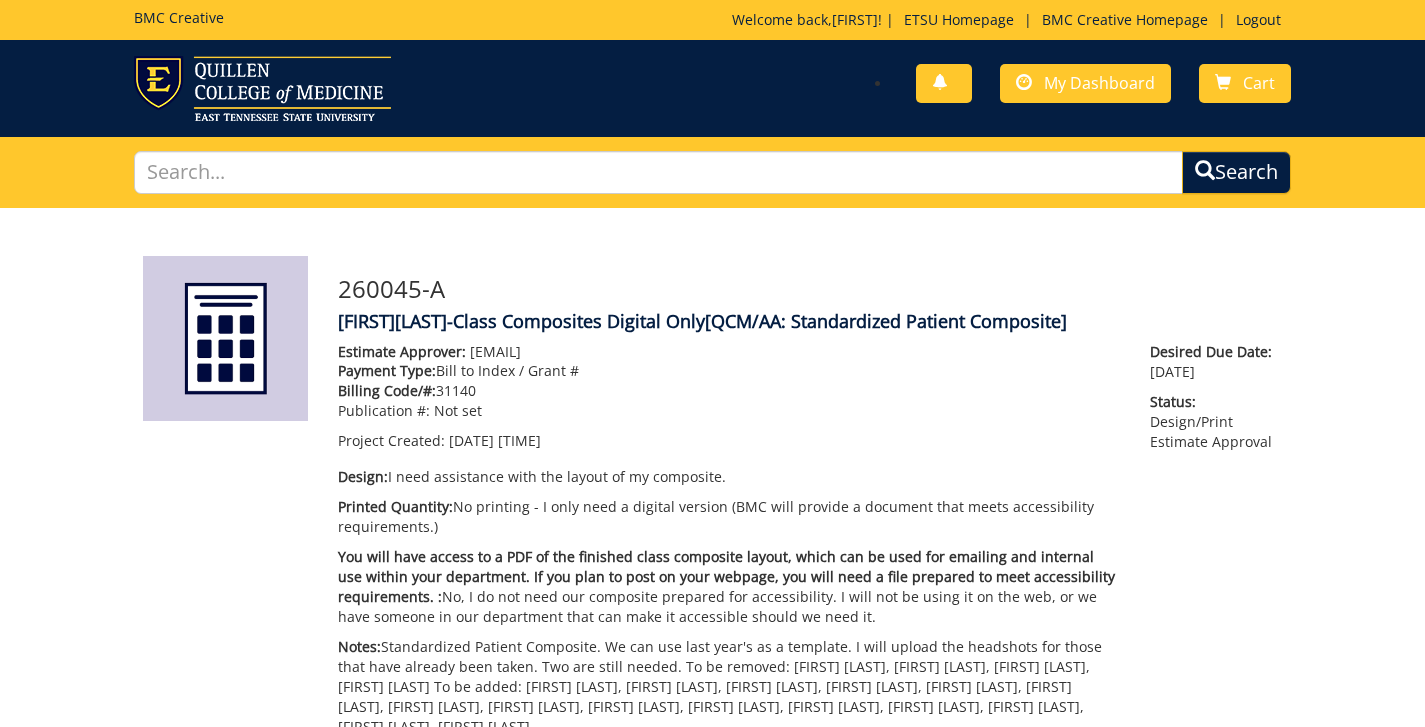 scroll, scrollTop: 0, scrollLeft: 0, axis: both 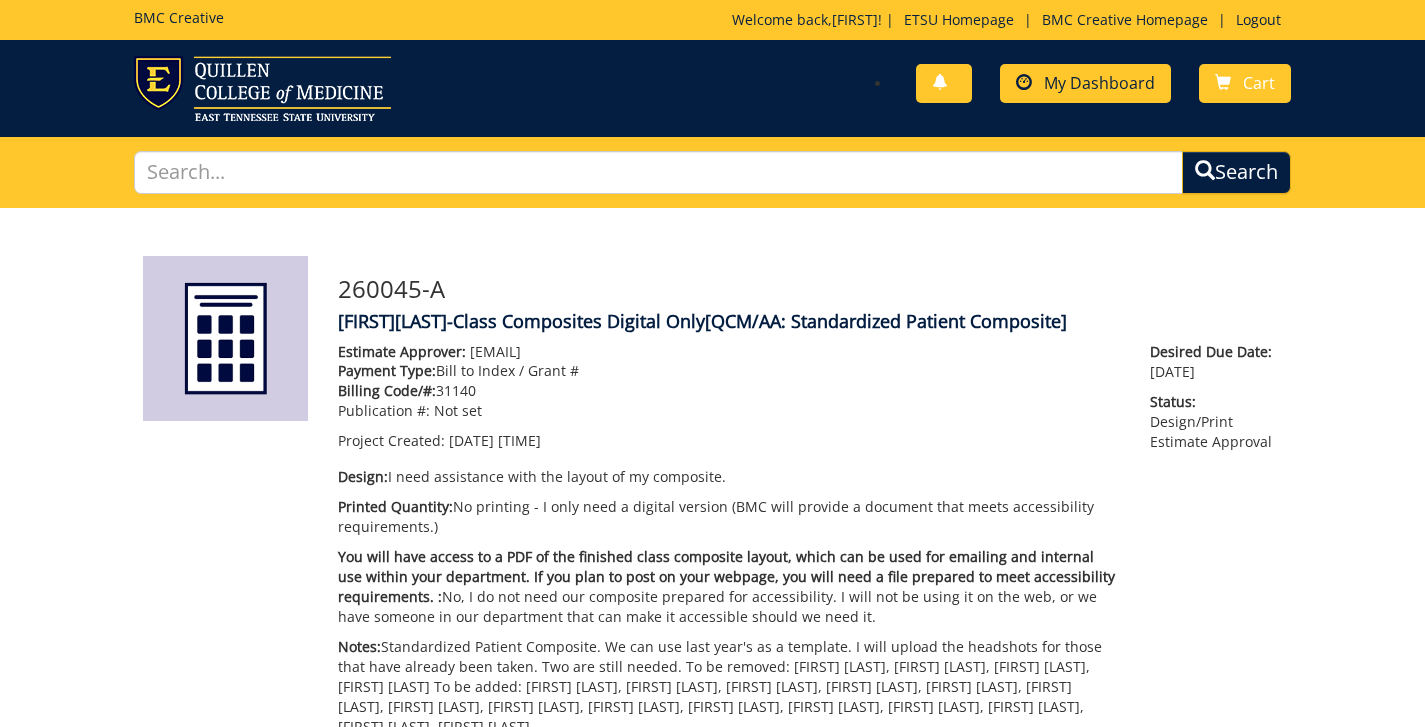 click on "My Dashboard" at bounding box center [1099, 83] 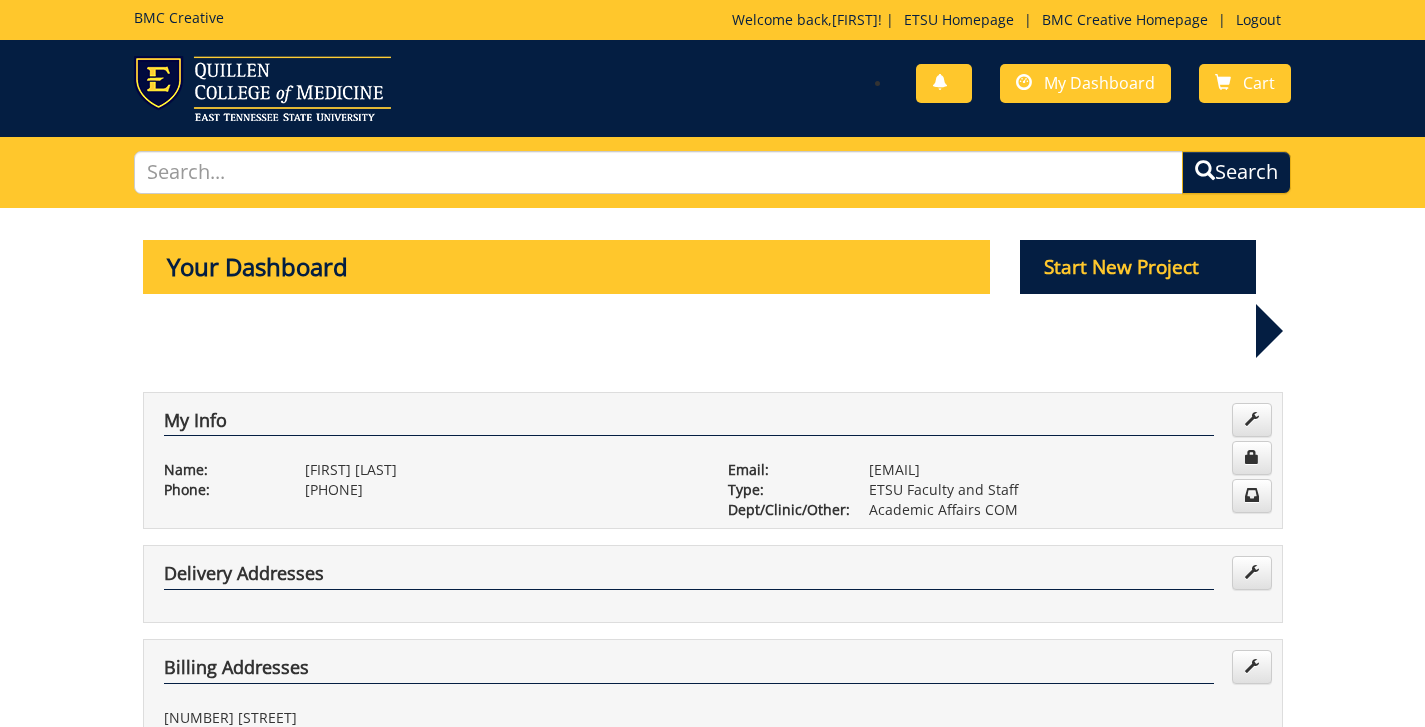 scroll, scrollTop: 0, scrollLeft: 0, axis: both 